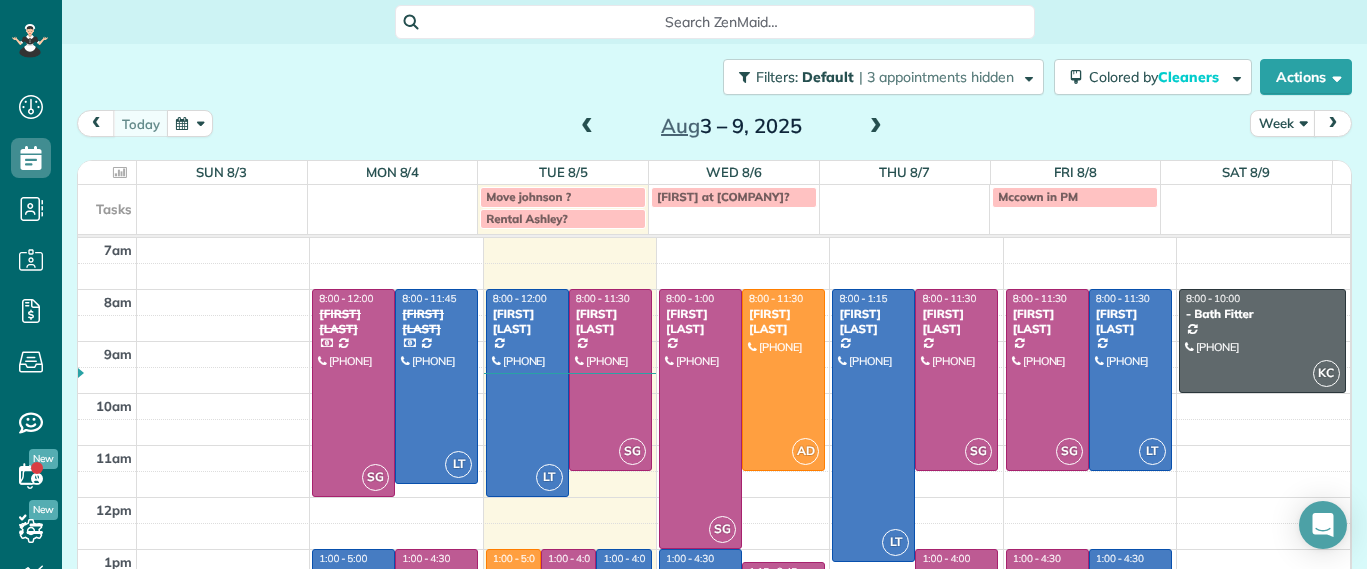 scroll, scrollTop: 0, scrollLeft: 0, axis: both 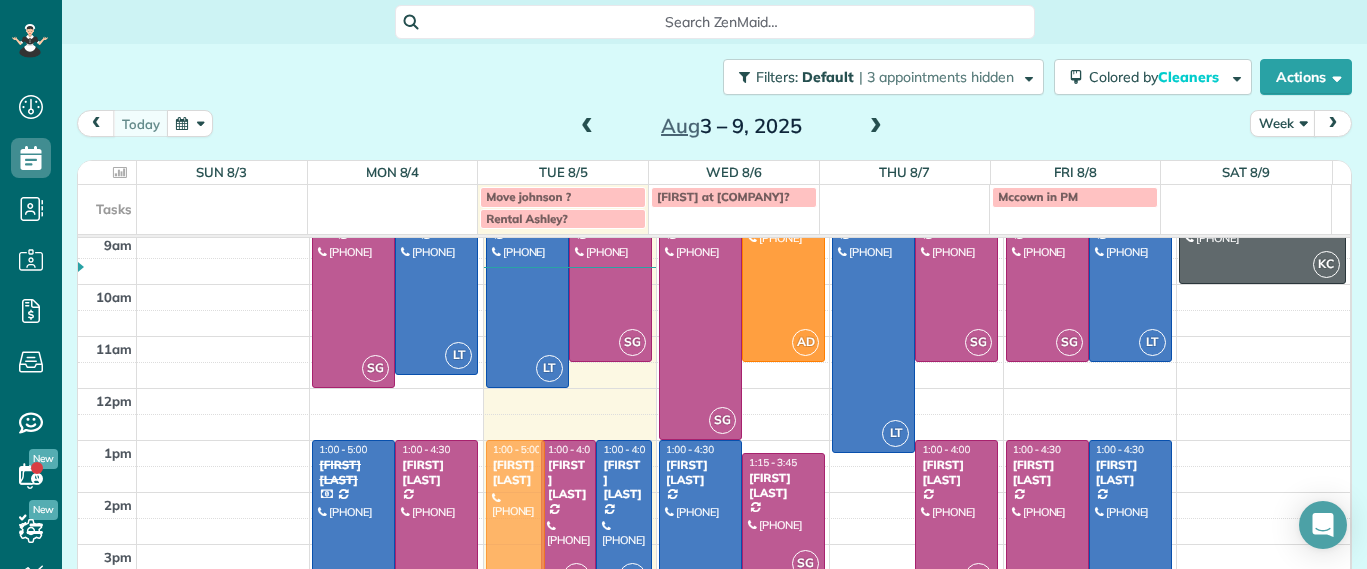 drag, startPoint x: 495, startPoint y: 463, endPoint x: 541, endPoint y: 467, distance: 46.173584 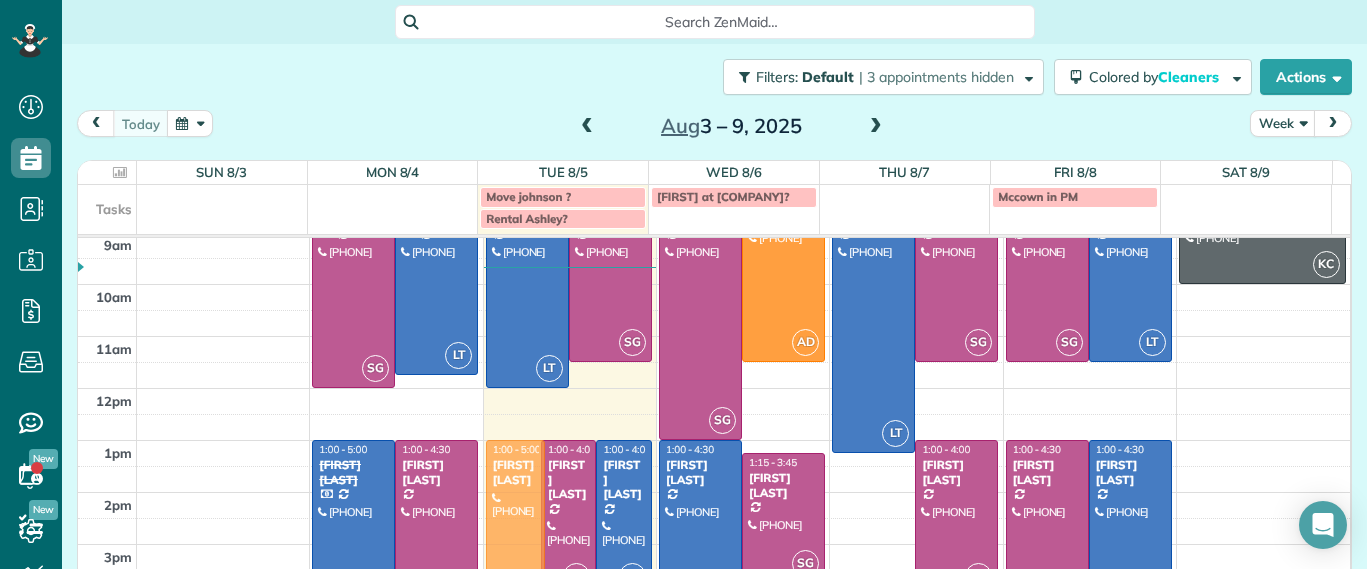 click on "[CLEANER_NAME] [TIME] - [TIME] [CLEANER_NAME] ([PHONE]) [STREET_ADDRESS] [CITY], [STATE] [POSTAL_CODE] [CLEANER_NAME] [TIME] - [TIME] [CLEANER_NAME] ([PHONE]) [STREET_ADDRESS] [CITY], [STATE] [POSTAL_CODE] [CLEANER_NAME] [TIME] - [TIME] [CLEANER_NAME] ([PHONE]) [STREET_ADDRESS] [CITY], [STATE] [POSTAL_CODE] [CLEANER_NAME] [TIME] - [TIME] [CLEANER_NAME] ([PHONE]) [STREET_ADDRESS] [CITY], [STATE] [POSTAL_CODE]" at bounding box center [569, 129] 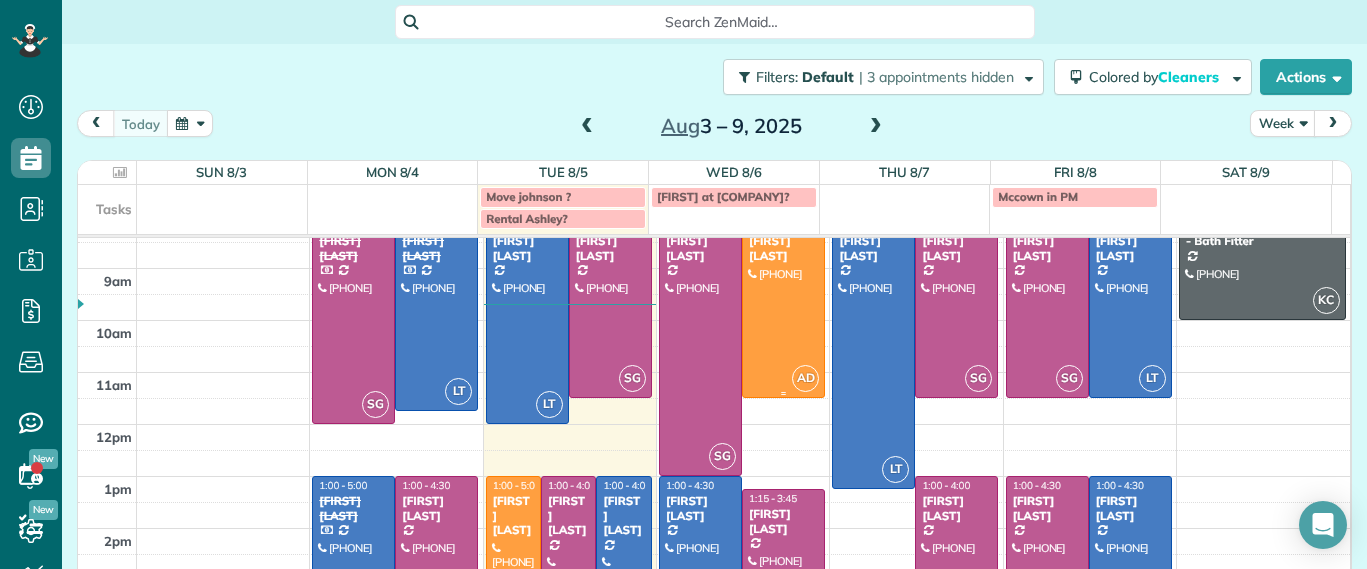 scroll, scrollTop: 0, scrollLeft: 0, axis: both 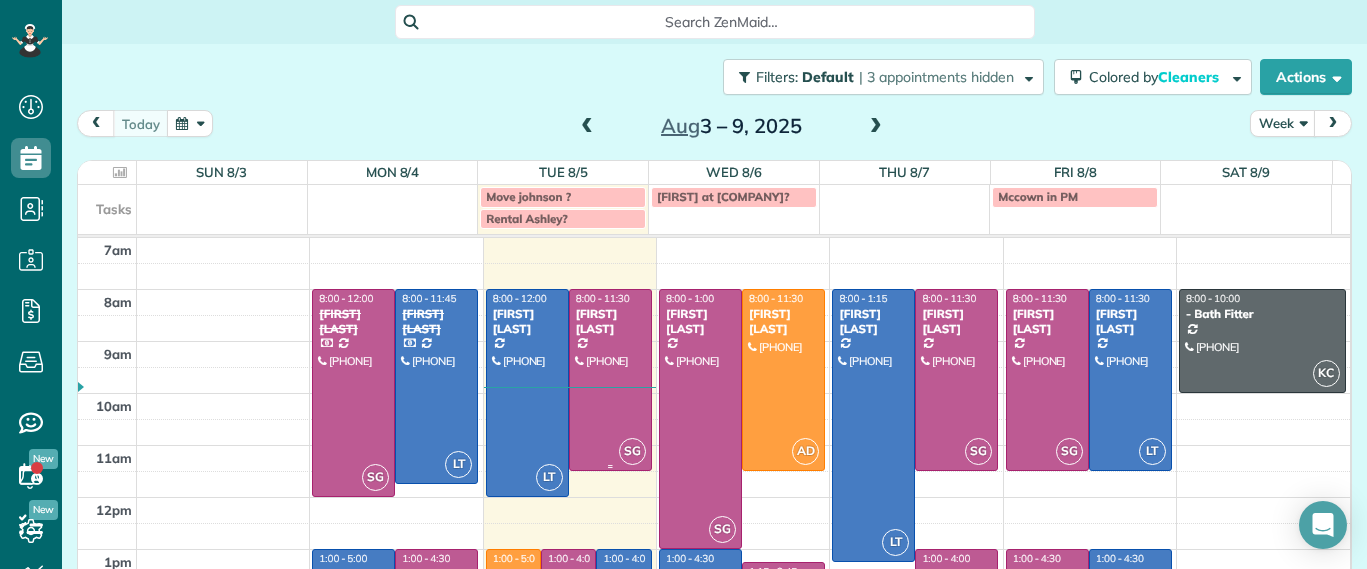 click on "[FIRST] [LAST]" at bounding box center (610, 321) 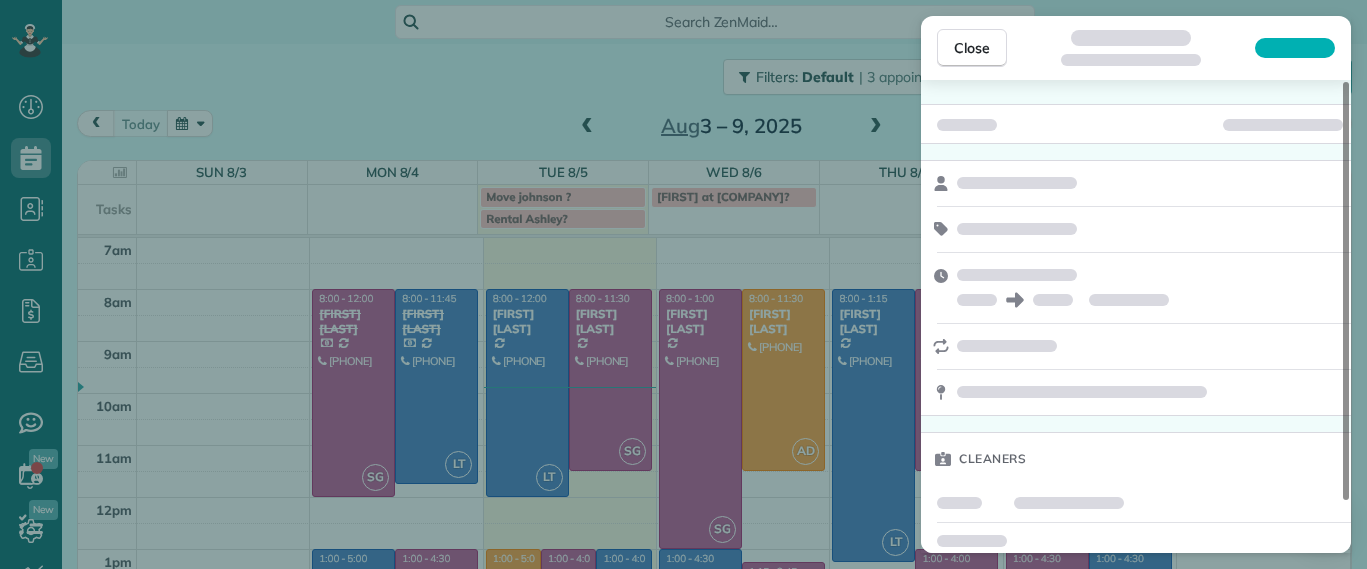 scroll, scrollTop: 58, scrollLeft: 0, axis: vertical 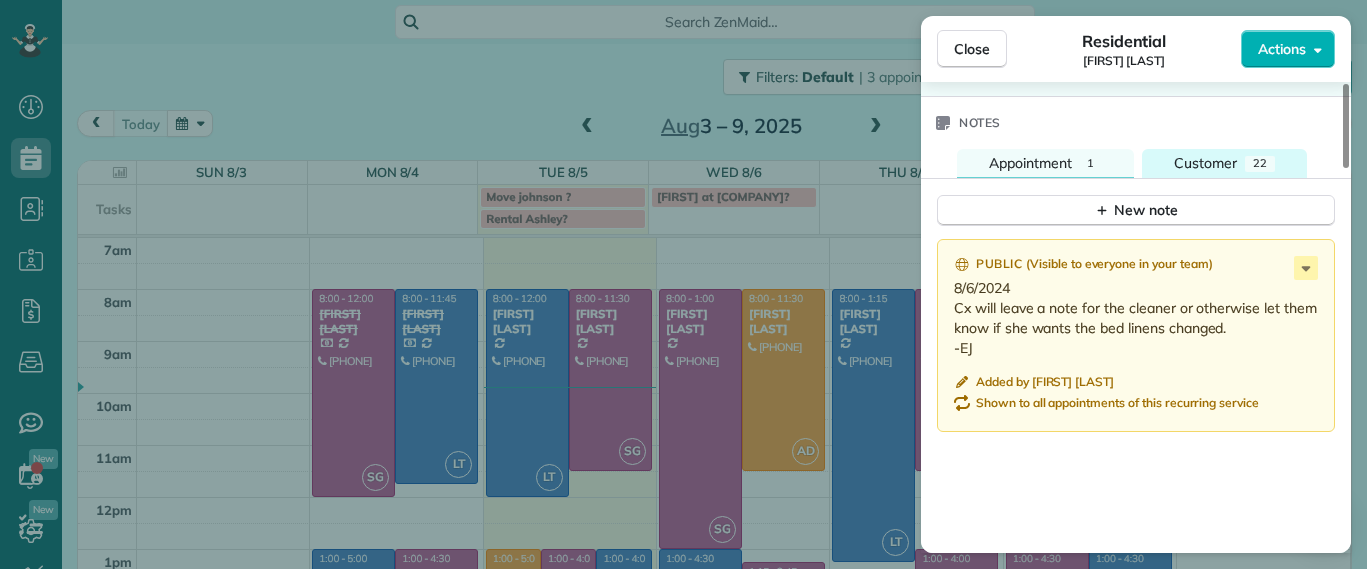 click on "Customer" at bounding box center [1205, 163] 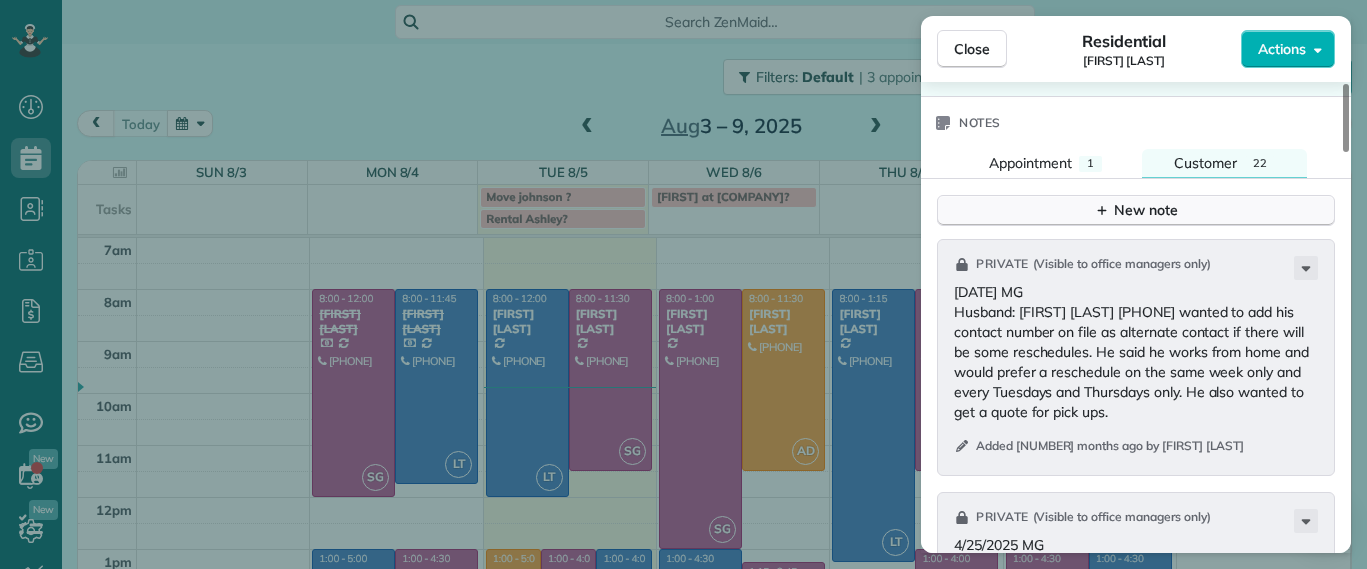 click on "New note" at bounding box center (1136, 210) 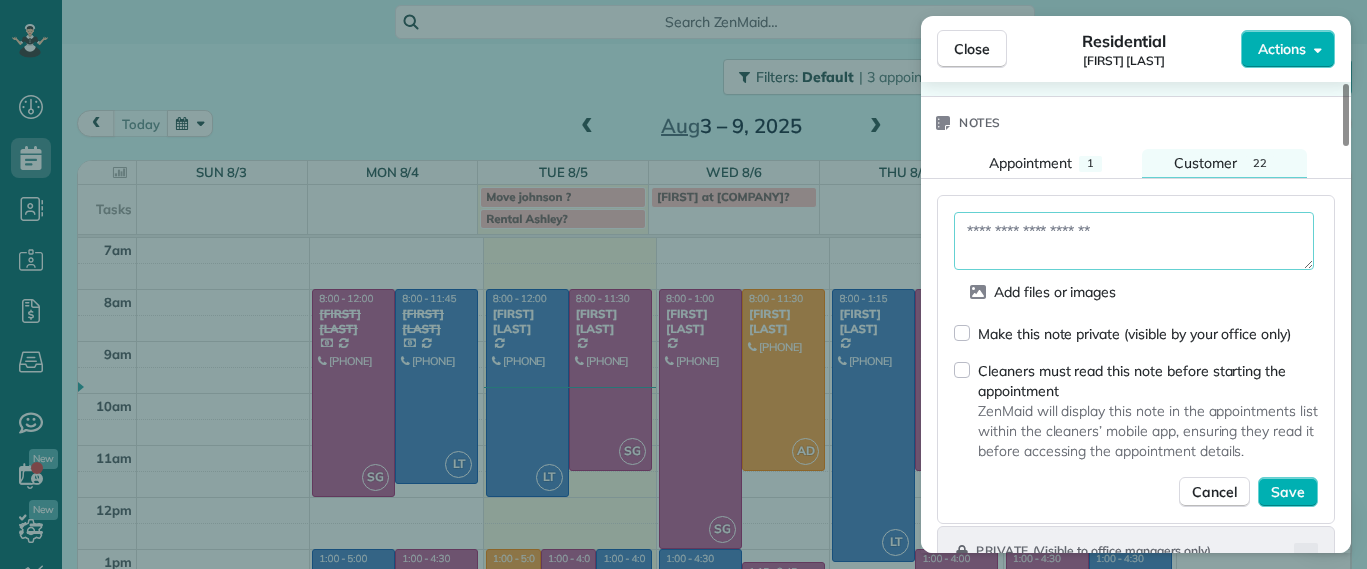 click at bounding box center (1134, 241) 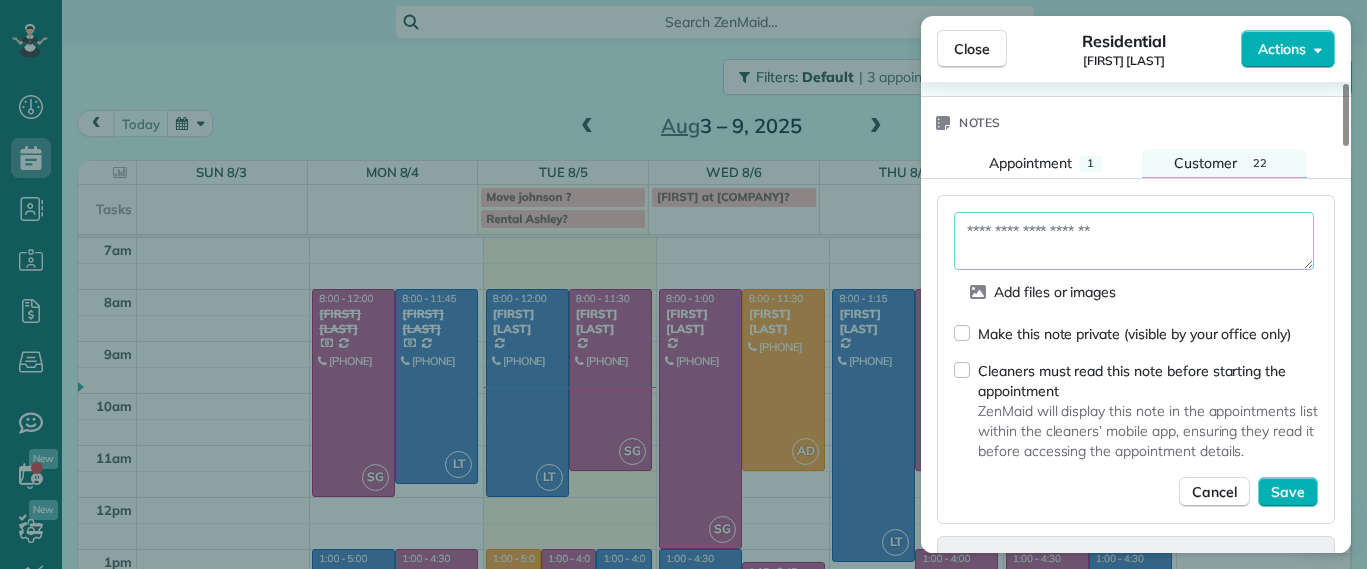 click on "Make this note private (visible by your office only)" at bounding box center [1122, 333] 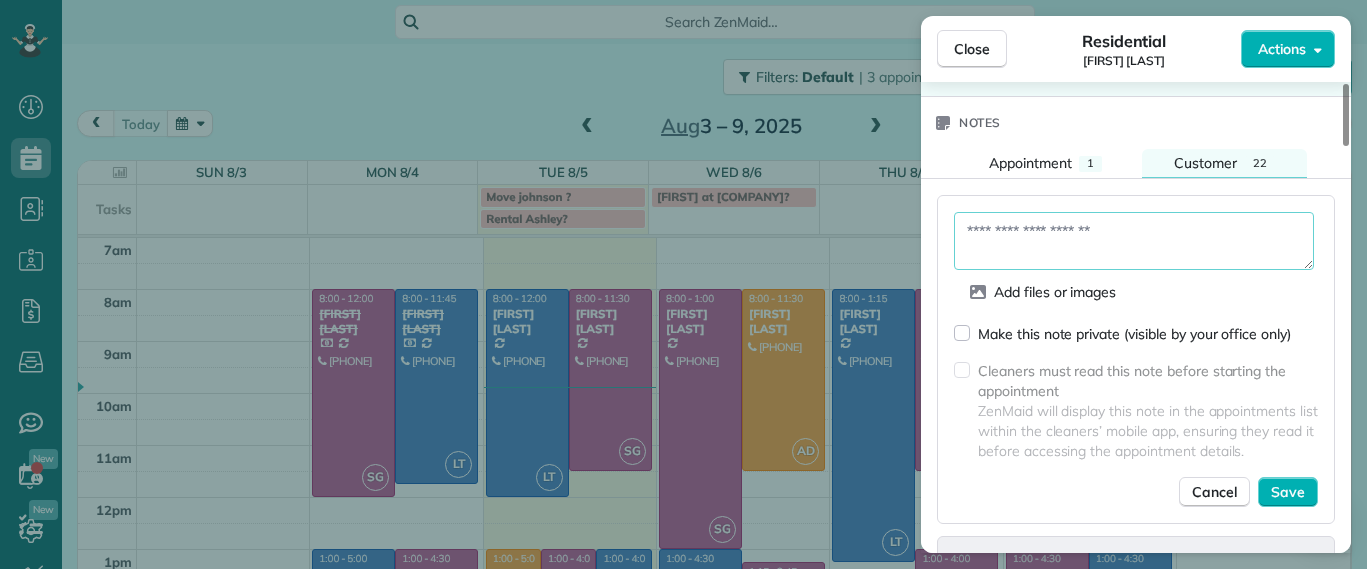 click at bounding box center (1134, 241) 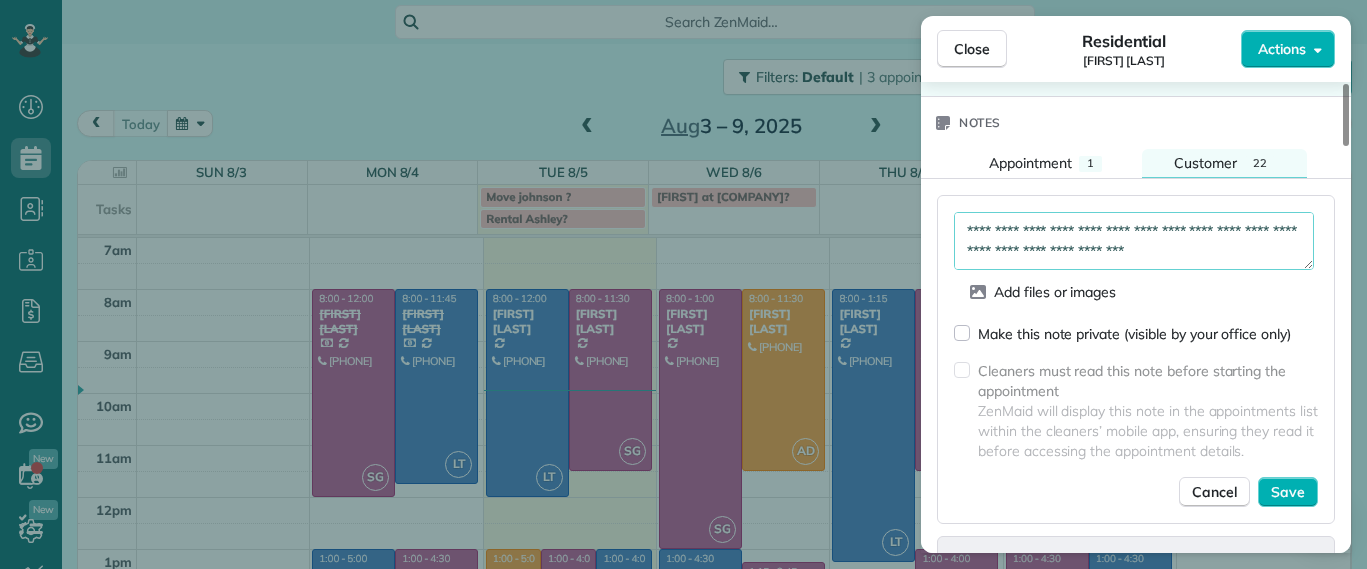 scroll, scrollTop: 92, scrollLeft: 0, axis: vertical 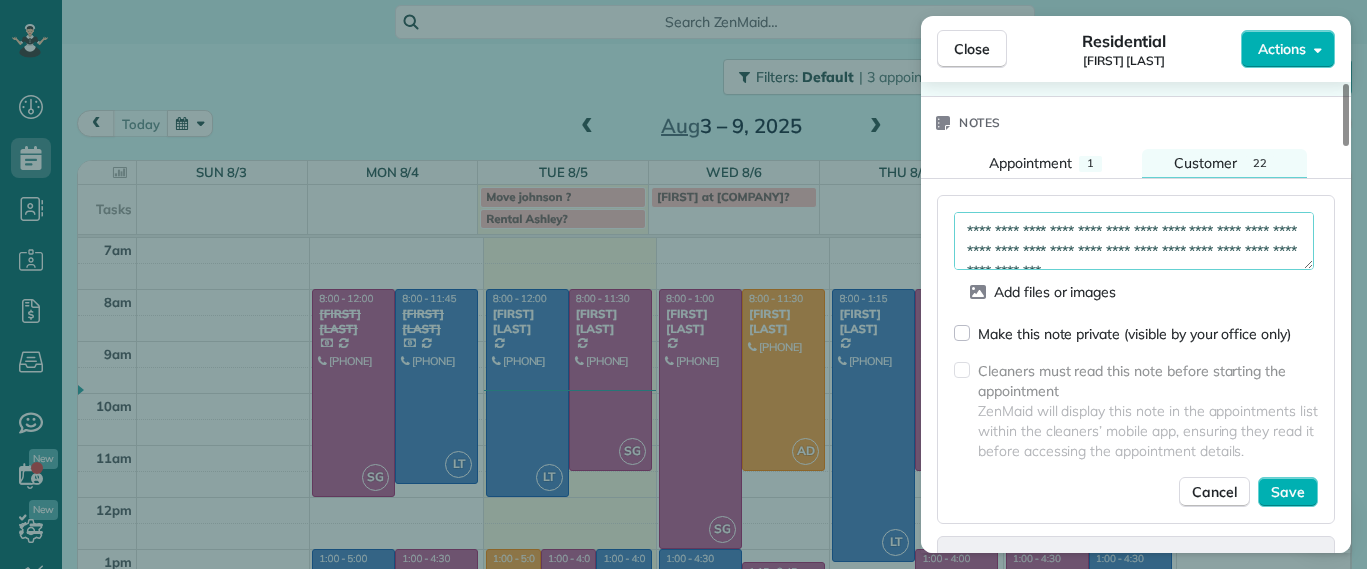 drag, startPoint x: 1234, startPoint y: 238, endPoint x: 928, endPoint y: 187, distance: 310.2209 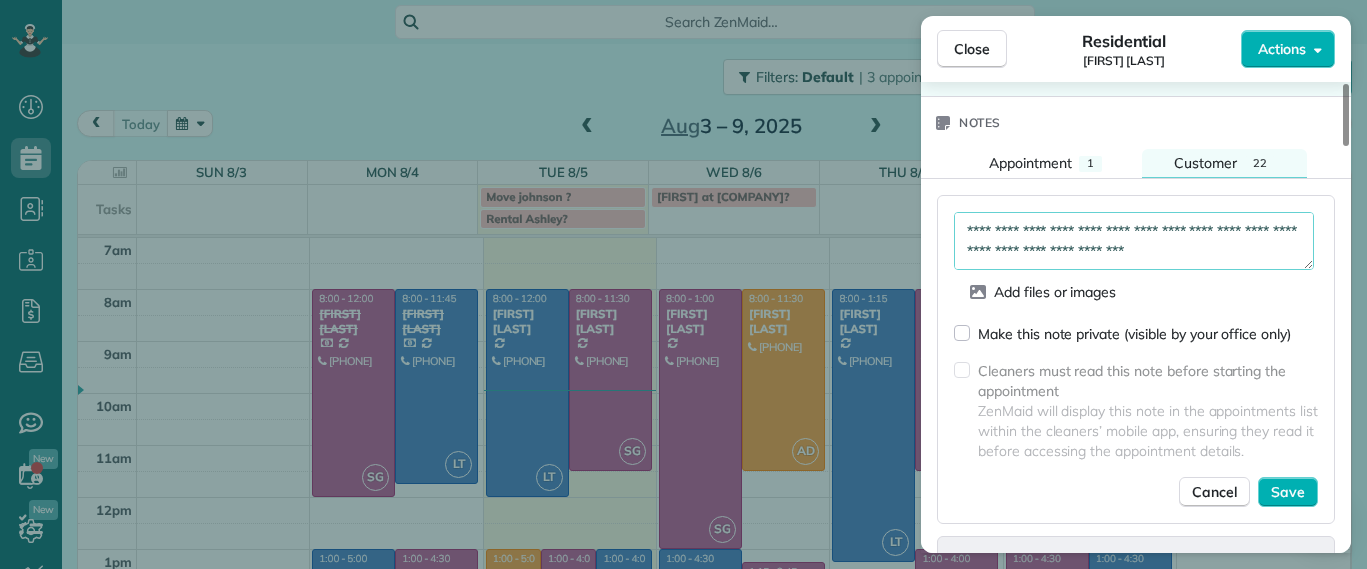 click on "**********" at bounding box center (1134, 241) 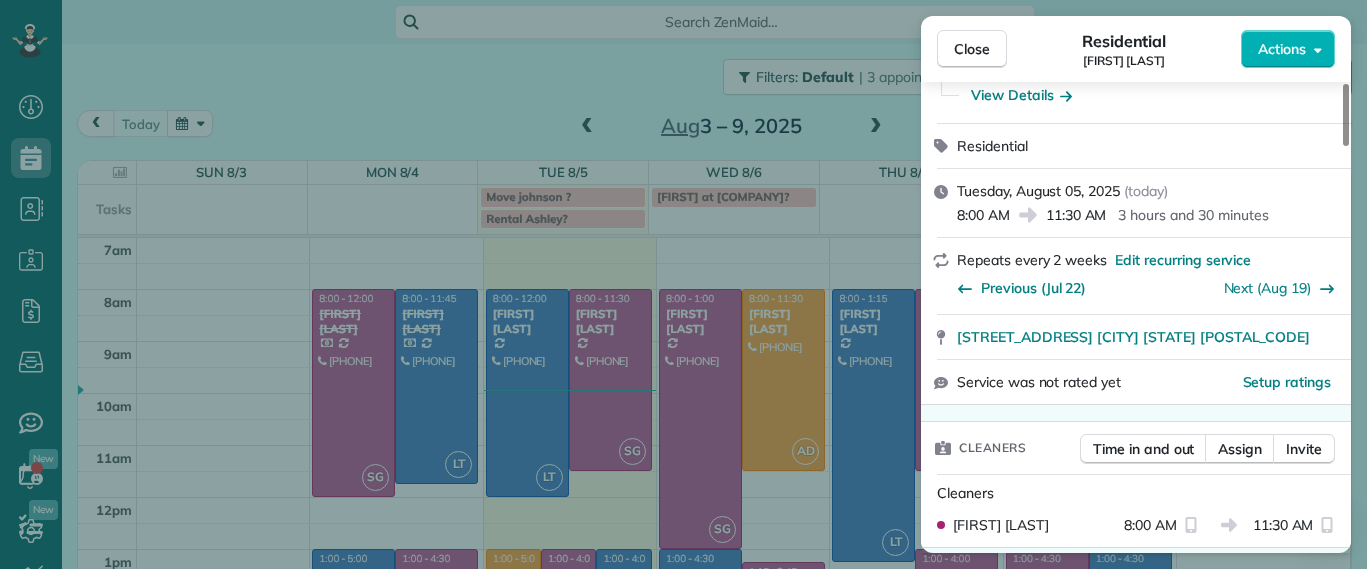 scroll, scrollTop: 0, scrollLeft: 0, axis: both 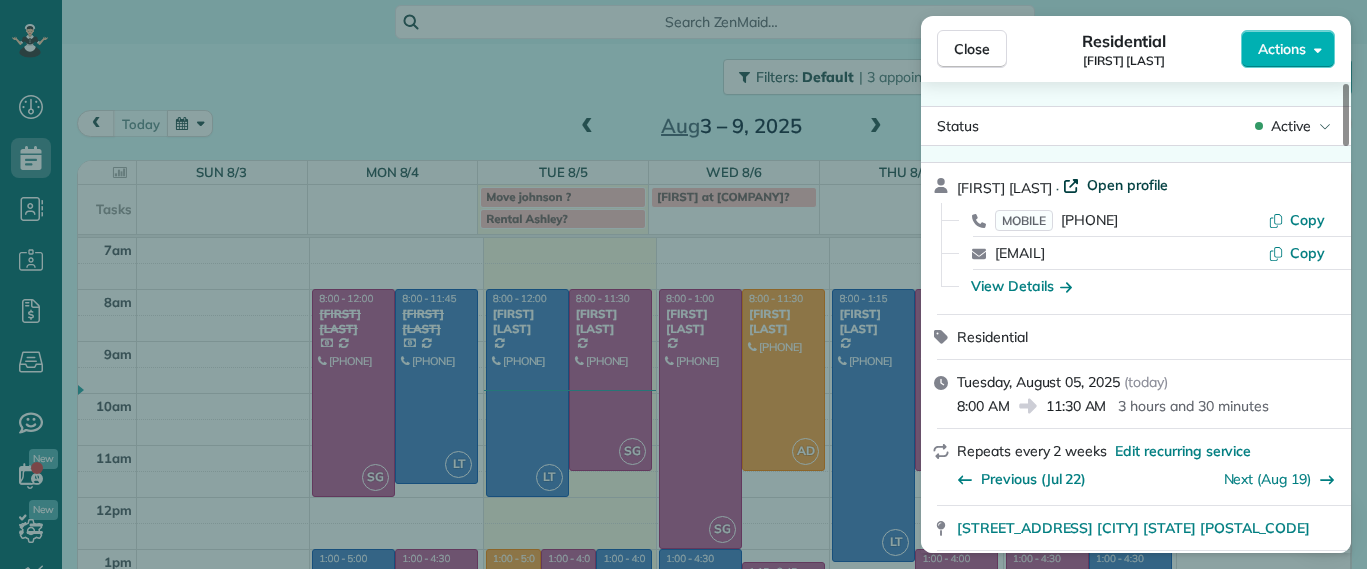 click on "Open profile" at bounding box center [1127, 185] 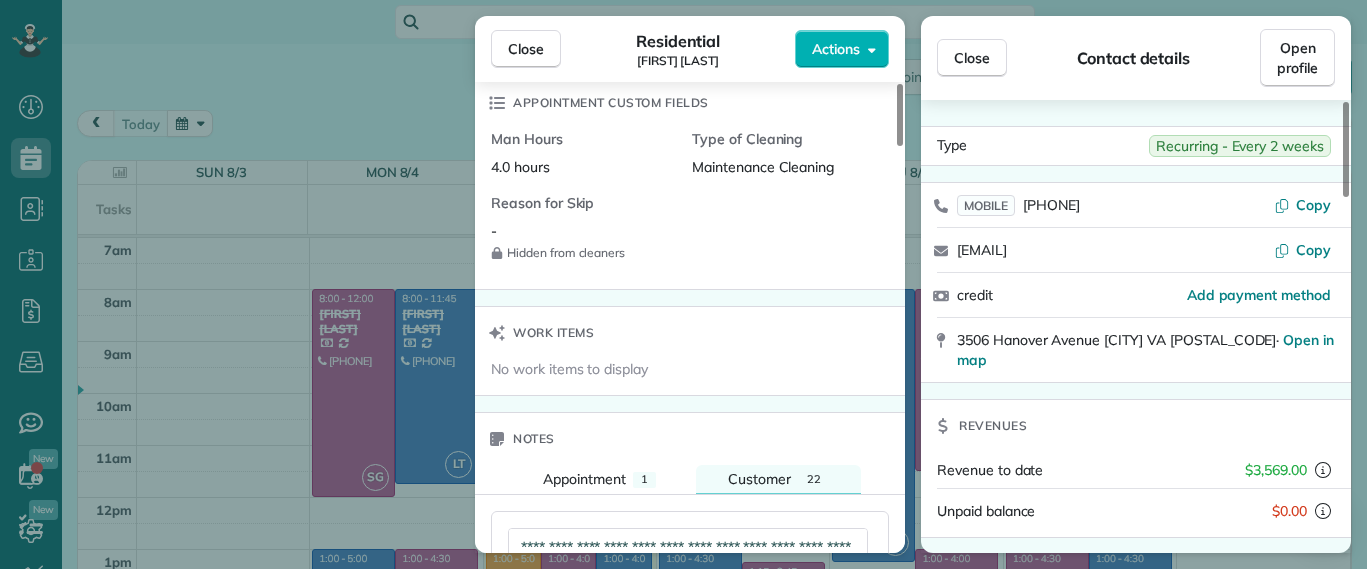 scroll, scrollTop: 1625, scrollLeft: 0, axis: vertical 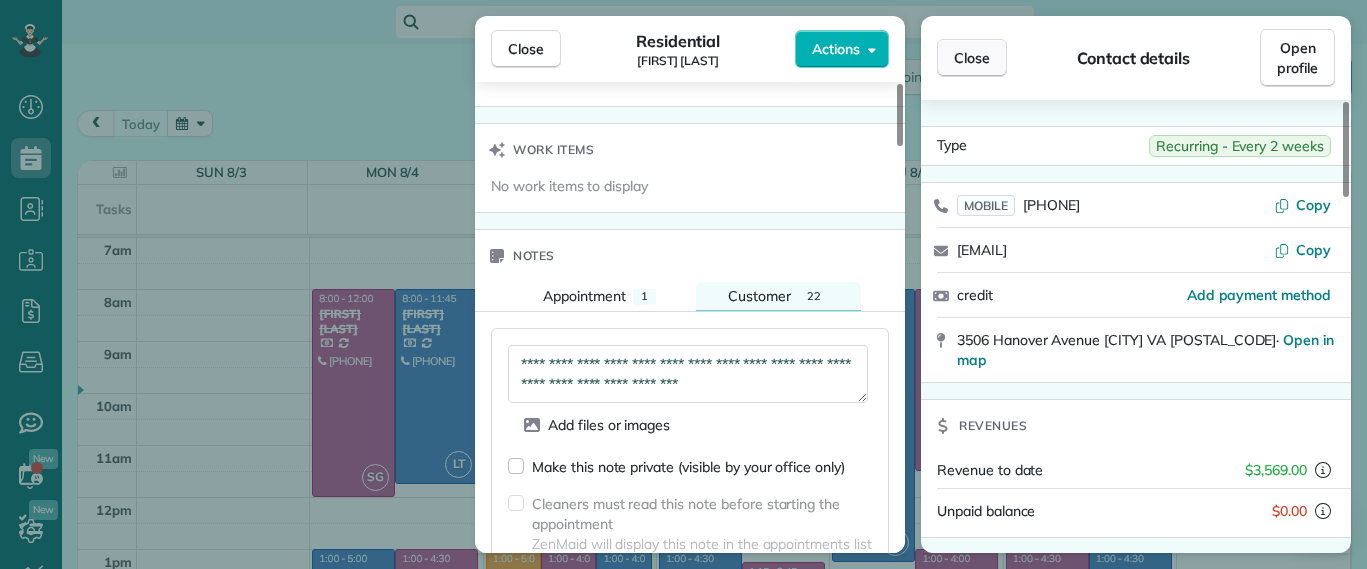 click on "Close" at bounding box center (972, 58) 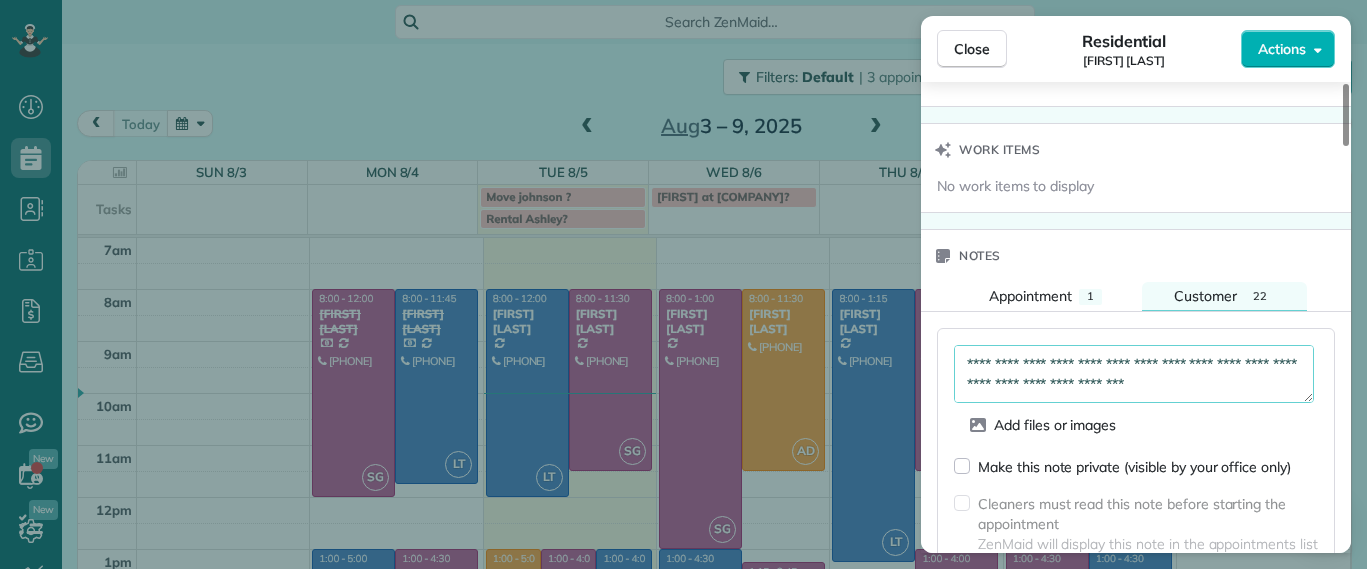 click on "**********" at bounding box center (1134, 374) 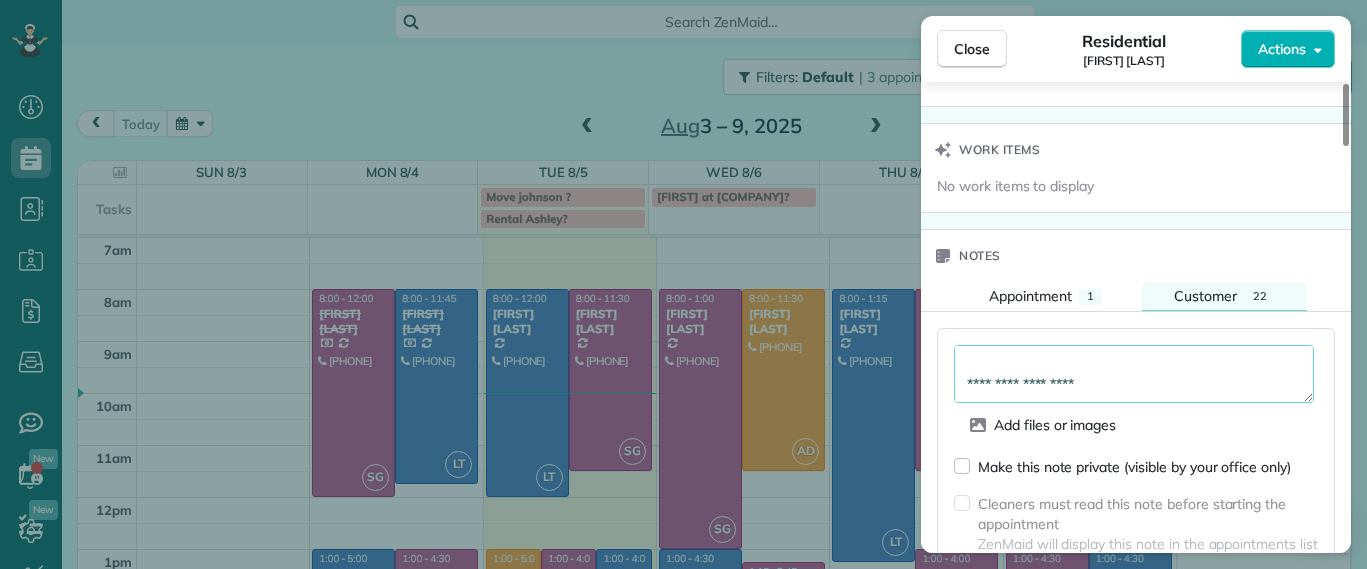 scroll, scrollTop: 112, scrollLeft: 0, axis: vertical 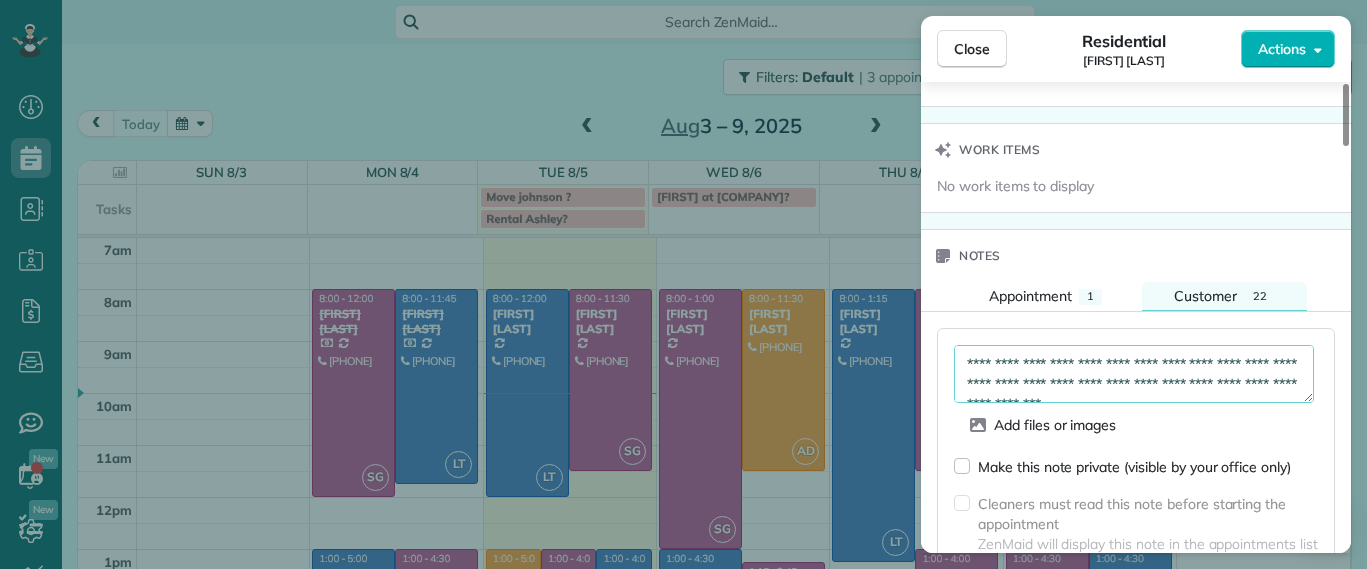drag, startPoint x: 1099, startPoint y: 395, endPoint x: 933, endPoint y: 292, distance: 195.35864 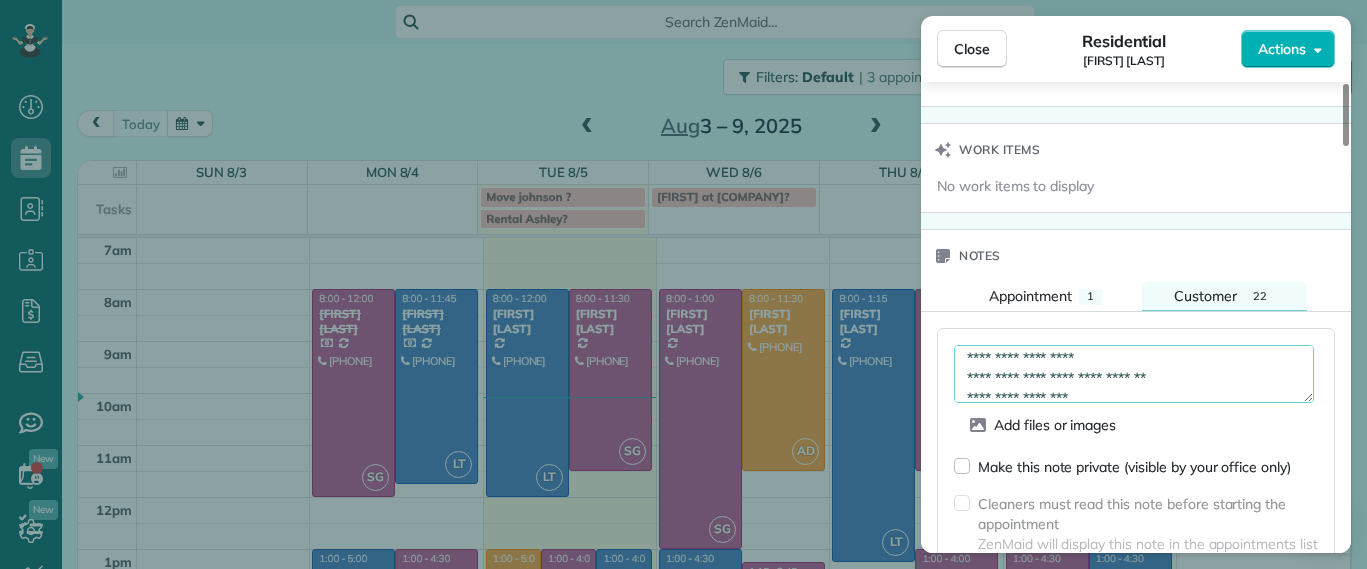 scroll, scrollTop: 160, scrollLeft: 0, axis: vertical 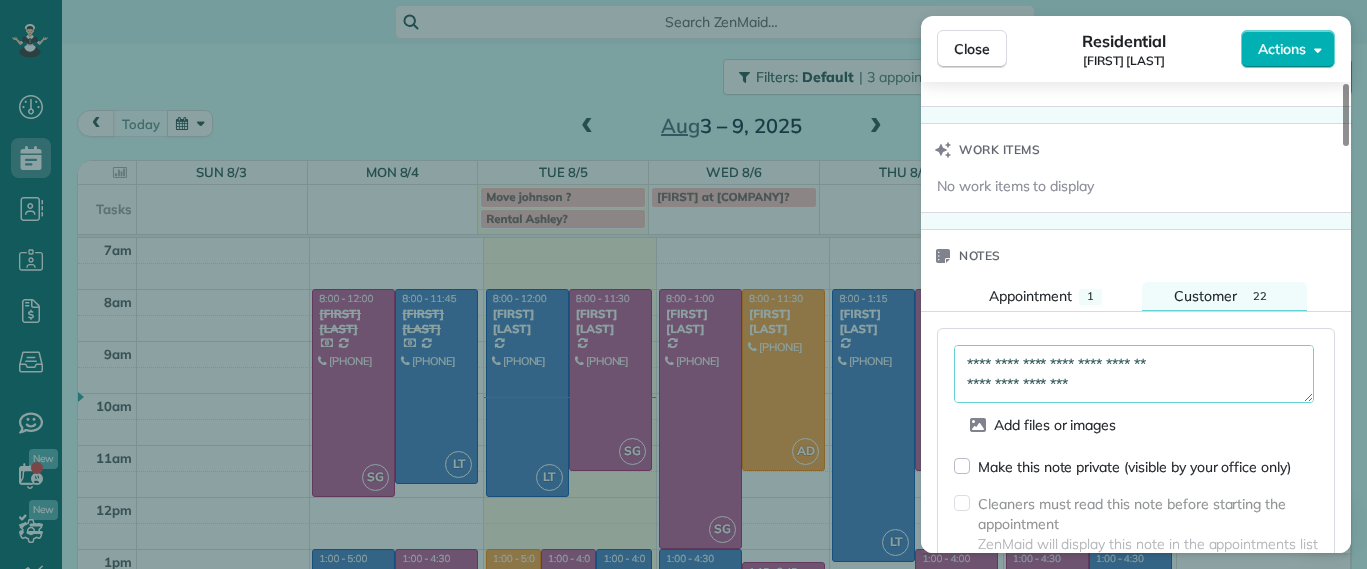 click on "**********" at bounding box center [1134, 374] 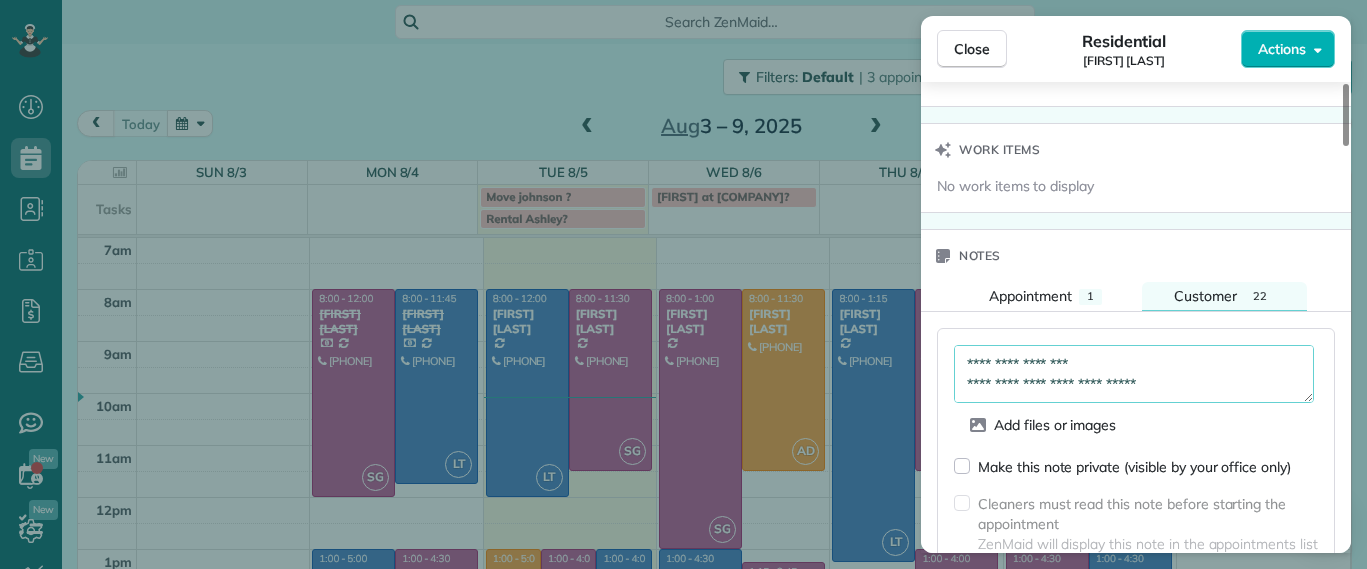 scroll, scrollTop: 172, scrollLeft: 0, axis: vertical 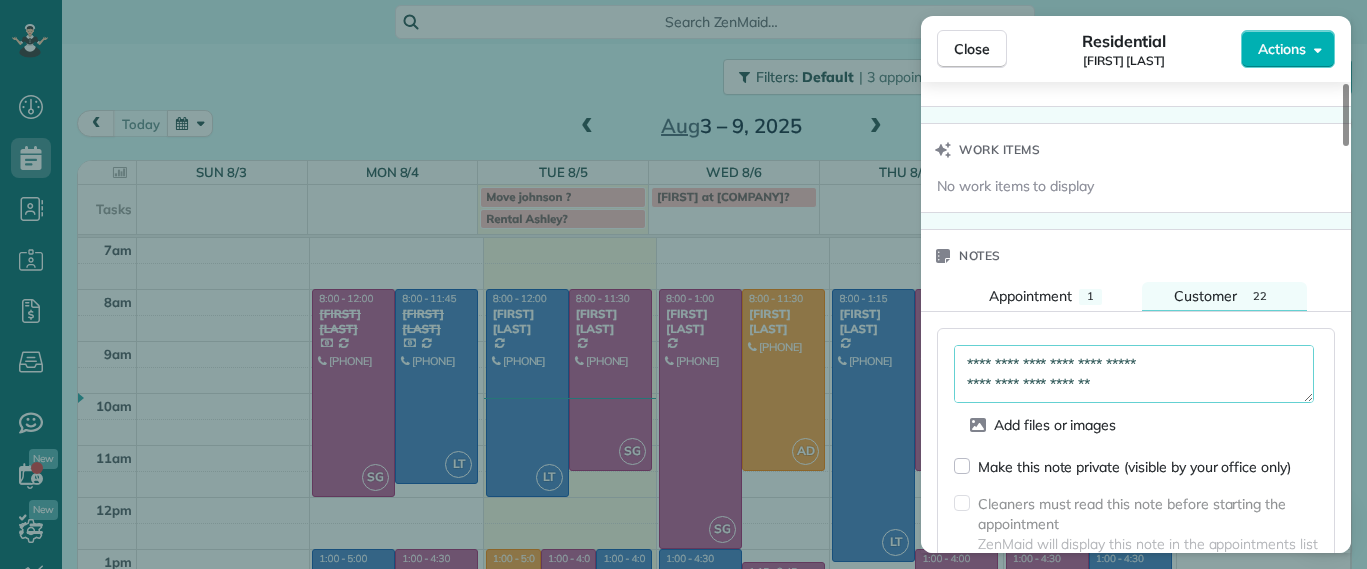 drag, startPoint x: 1131, startPoint y: 385, endPoint x: 1148, endPoint y: 387, distance: 17.117243 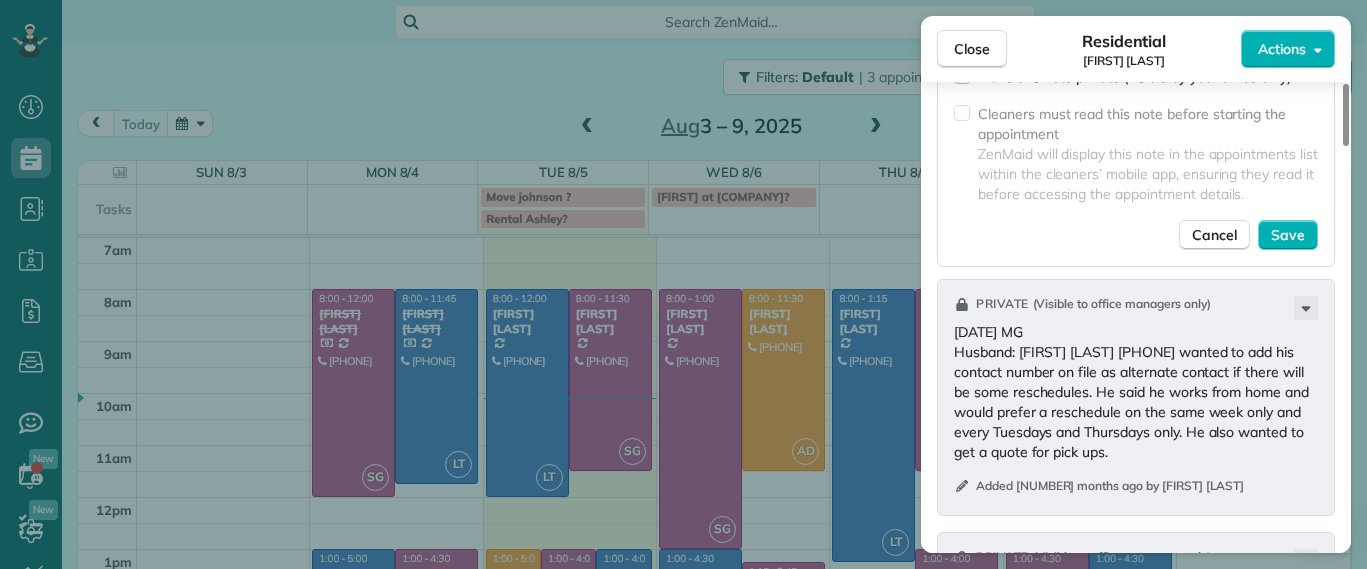 scroll, scrollTop: 2005, scrollLeft: 0, axis: vertical 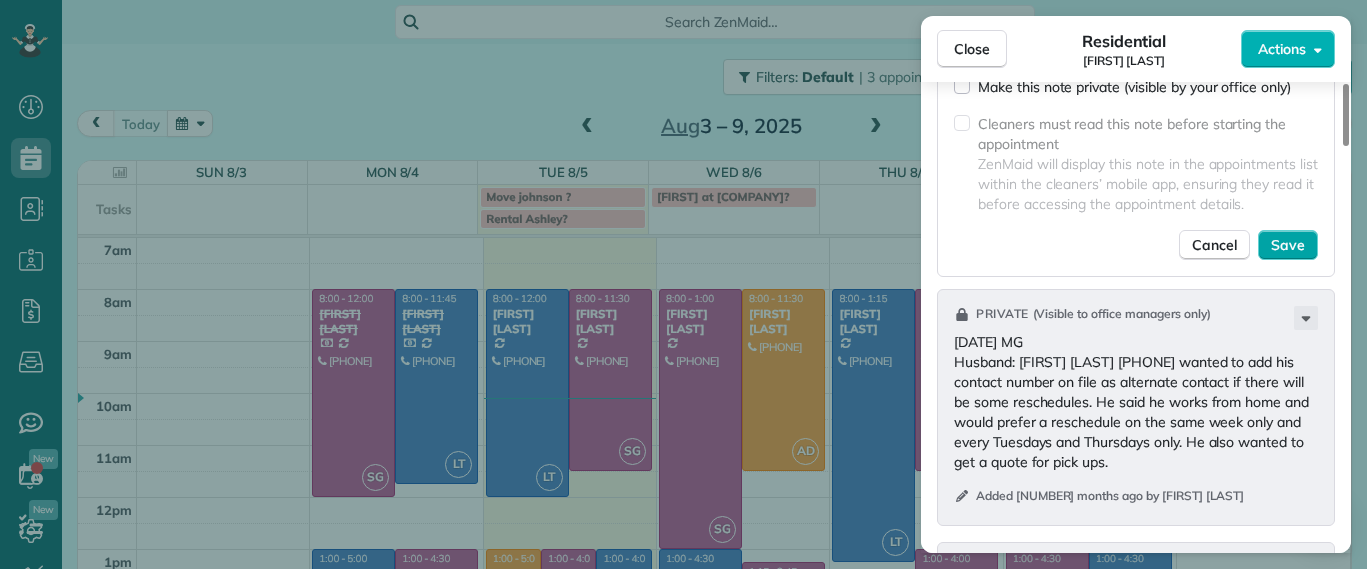 type on "**********" 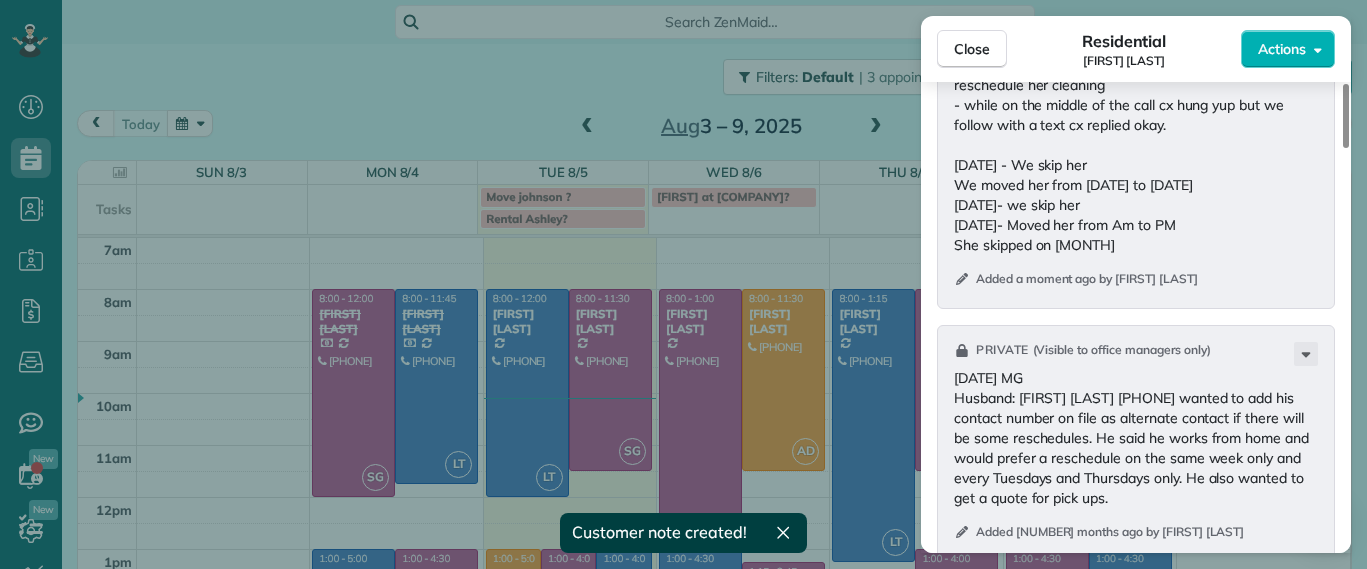 click on "Close Residential [LAST] Actions Status Active [LAST] · Open profile MOBILE ([PHONE]) Copy [EMAIL] Copy View Details Residential [DAY], [MONTH] [DATE], [YEAR] ( today ) [TIME] [TIME] [DURATION] Repeats every [NUMBER] weeks Edit recurring service Previous ([MONTH] [DATE]) Next ([MONTH] [DATE]) [STREET_ADDRESS] [CITY] [STATE] [POSTAL_CODE] Service was not rated yet Setup ratings Cleaners Time in and out Assign Invite Cleaners [CLEANER_NAME]   [CLEANER_NAME] [TIME] [TIME] Checklist Try Now Keep this appointment up to your standards. Stay on top of every detail, keep your cleaners organised, and your client happy. Assign a checklist Watch a 5 min demo Billing Billing actions Service Service Price (1x $[PRICE]) $[PRICE] Add an item Overcharge $[PRICE] Discount $[PRICE] Coupon discount - Primary tax - Secondary tax - Total appointment price $[PRICE] Tips collected $[PRICE] Unpaid Mark as paid Total including tip $[PRICE] Get paid online in no-time! Send an invoice and reward your cleaners with tips Charge customer credit card -" at bounding box center [683, 284] 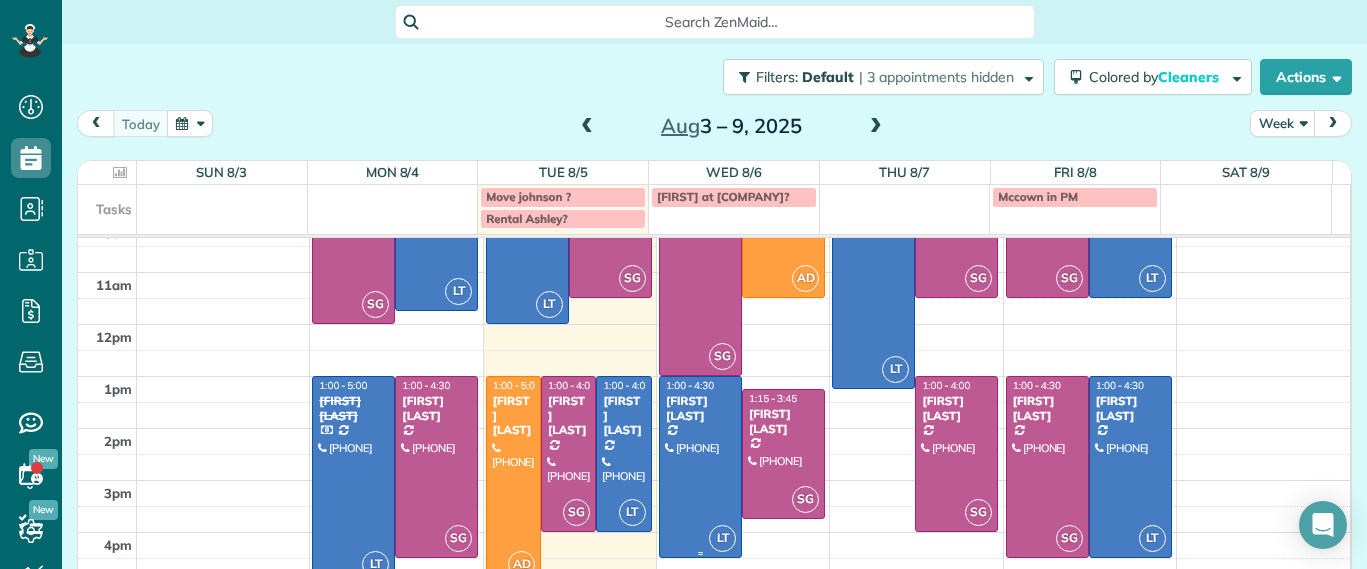 scroll, scrollTop: 234, scrollLeft: 0, axis: vertical 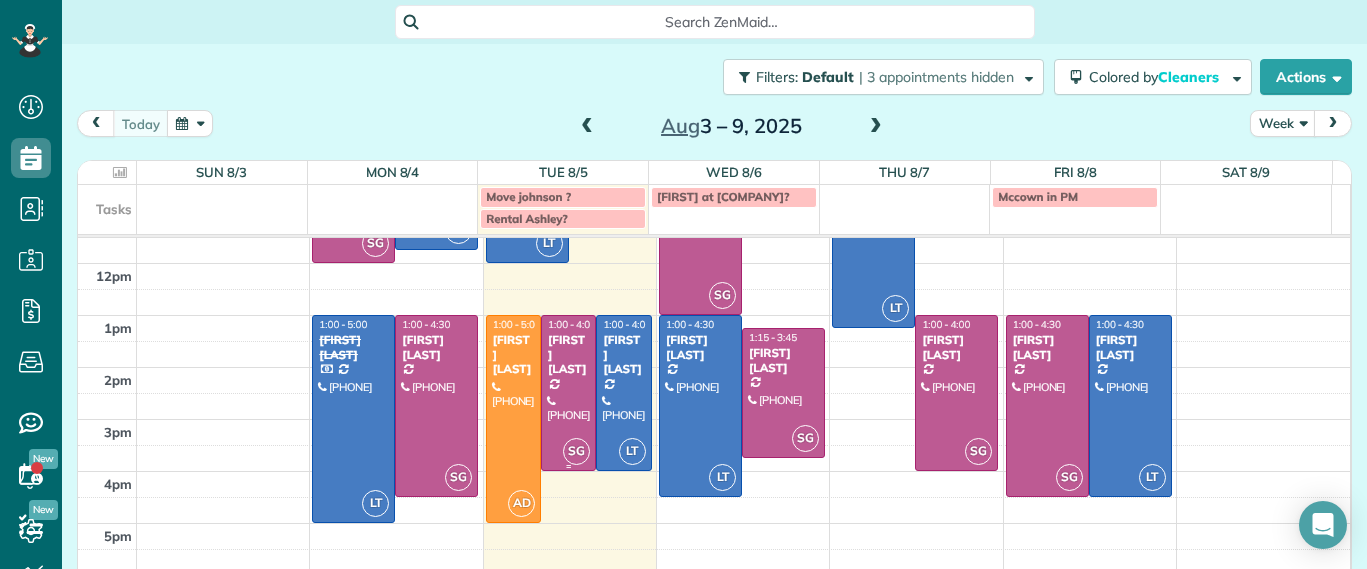 click at bounding box center (568, 393) 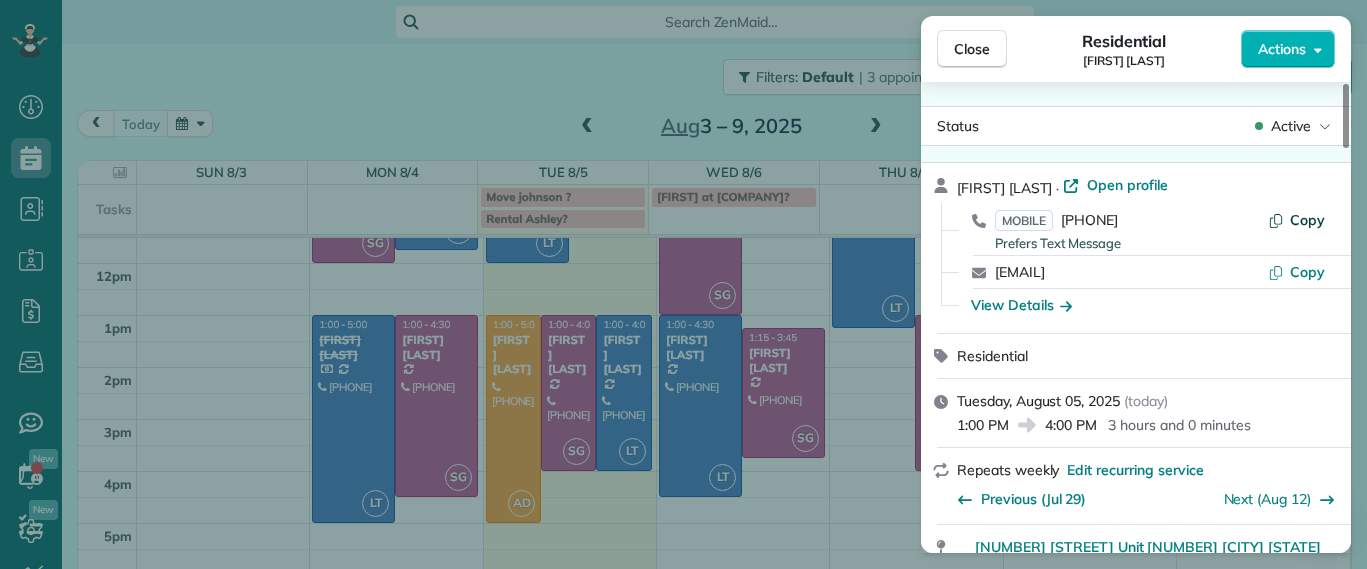 click on "Copy" at bounding box center [1307, 220] 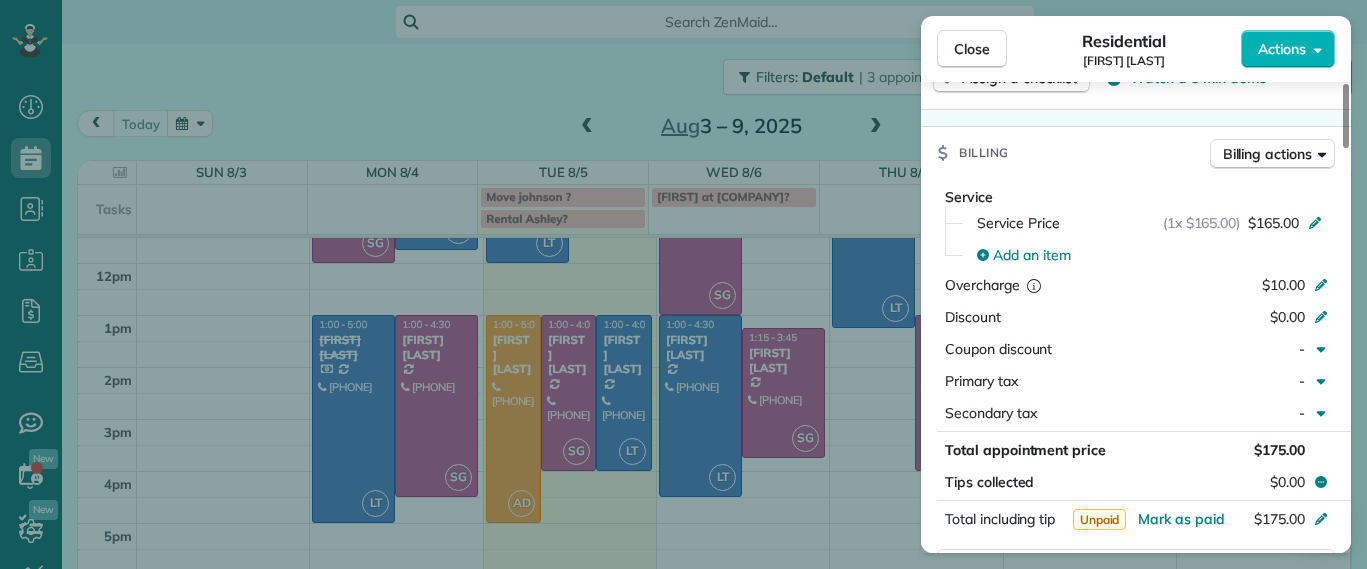 scroll, scrollTop: 875, scrollLeft: 0, axis: vertical 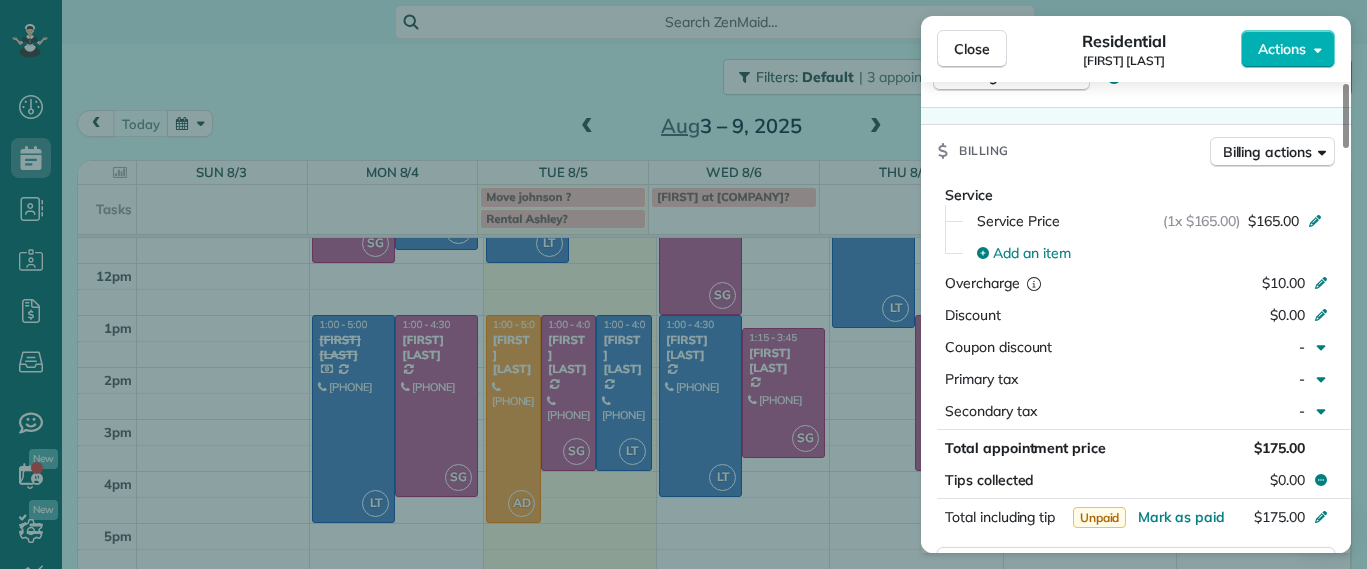 drag, startPoint x: 588, startPoint y: 530, endPoint x: 601, endPoint y: 496, distance: 36.40055 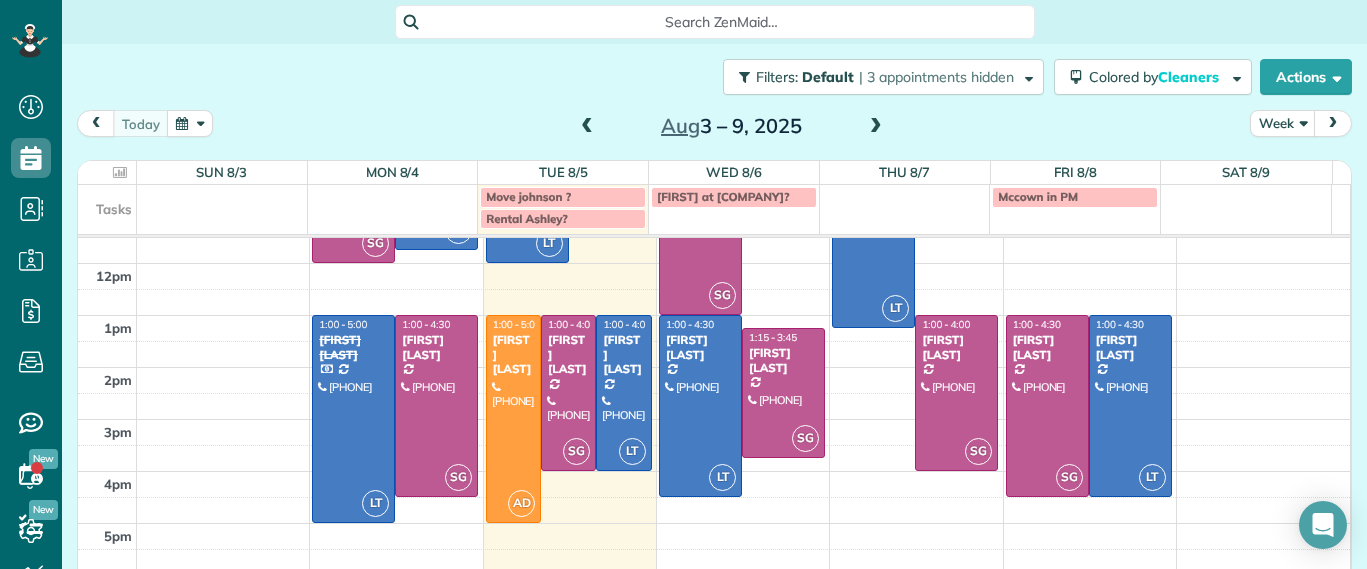 click at bounding box center [568, 393] 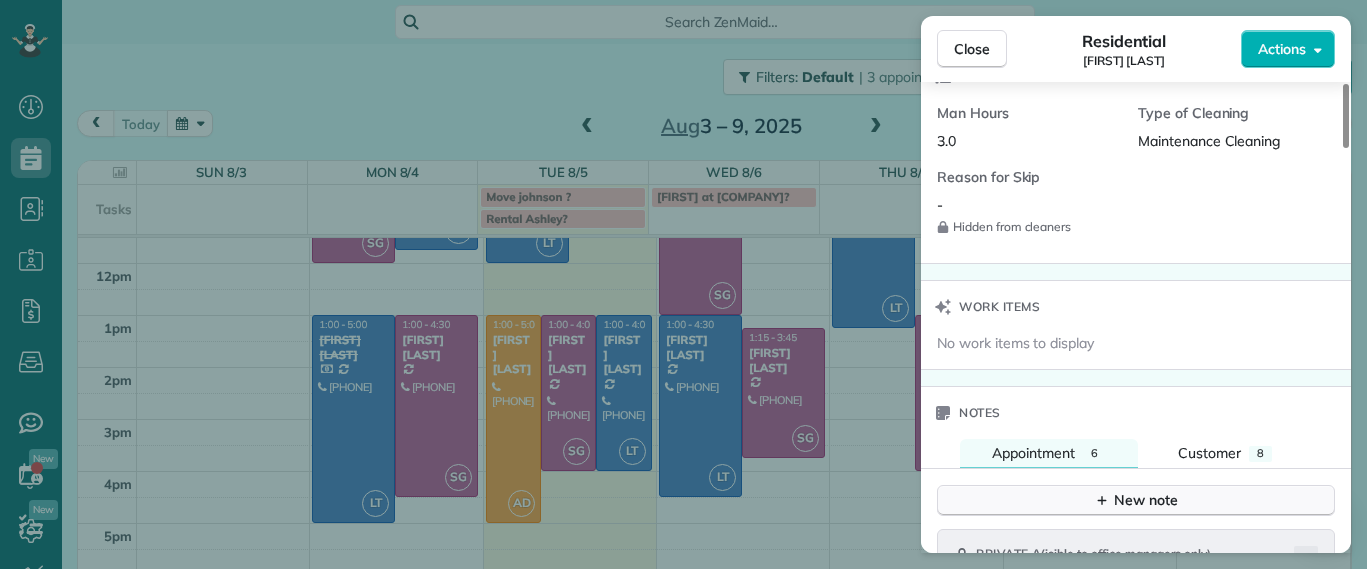 scroll, scrollTop: 1634, scrollLeft: 0, axis: vertical 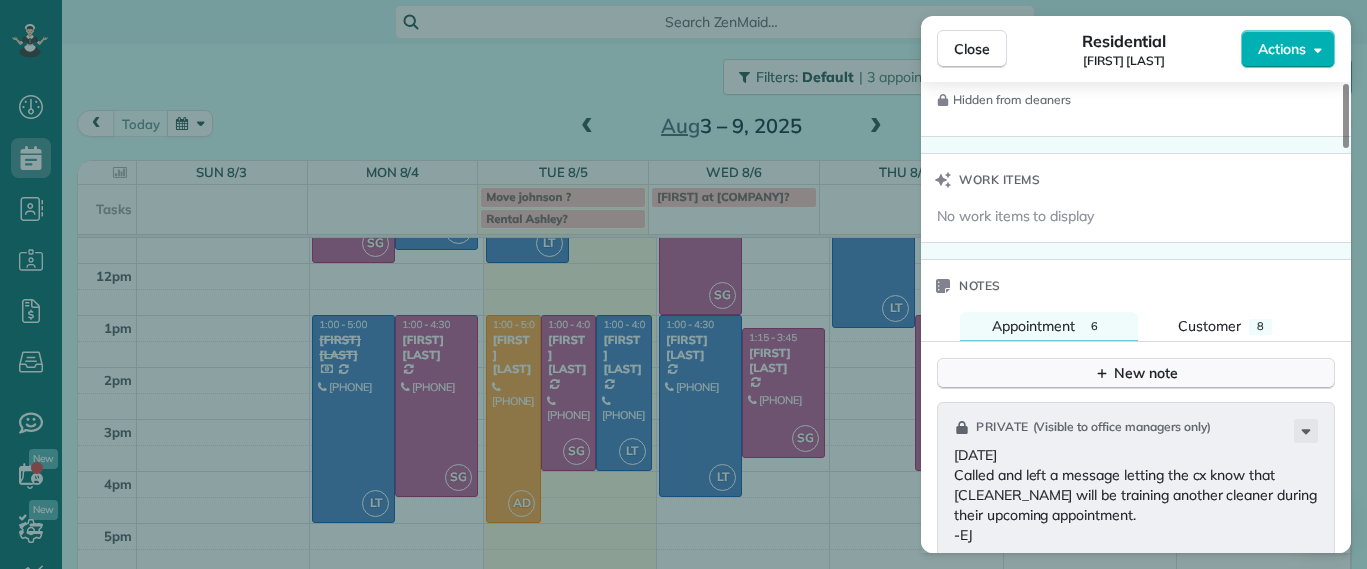 click on "New note" at bounding box center [1136, 373] 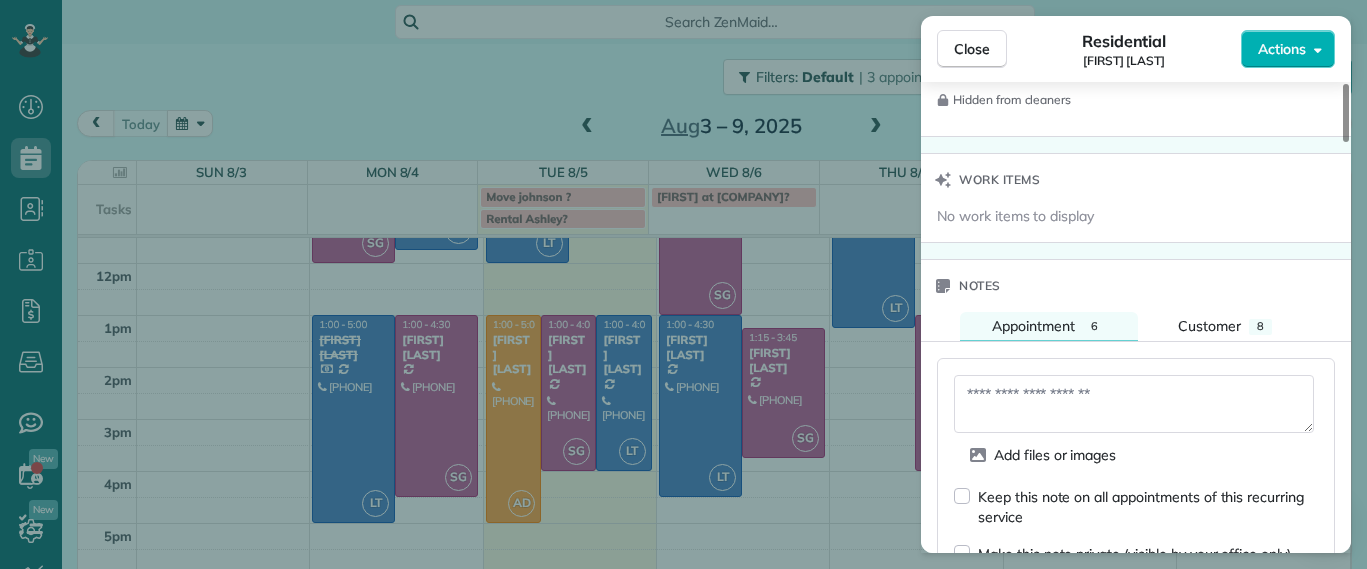 scroll, scrollTop: 1761, scrollLeft: 0, axis: vertical 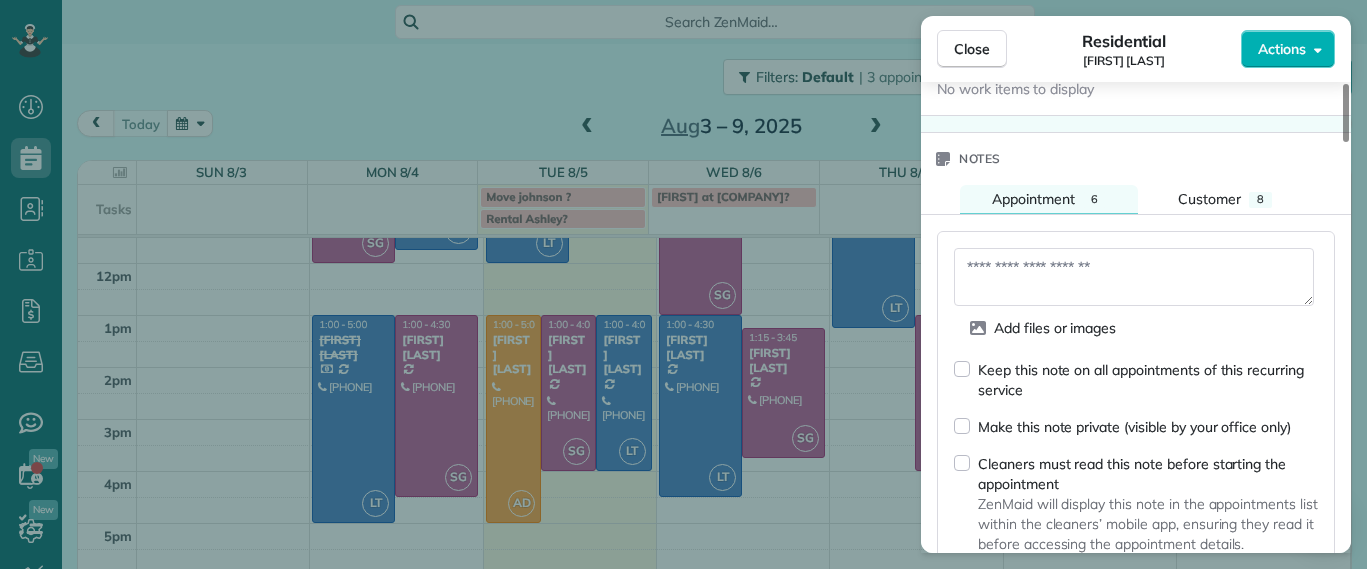 drag, startPoint x: 972, startPoint y: 408, endPoint x: 1054, endPoint y: 343, distance: 104.63747 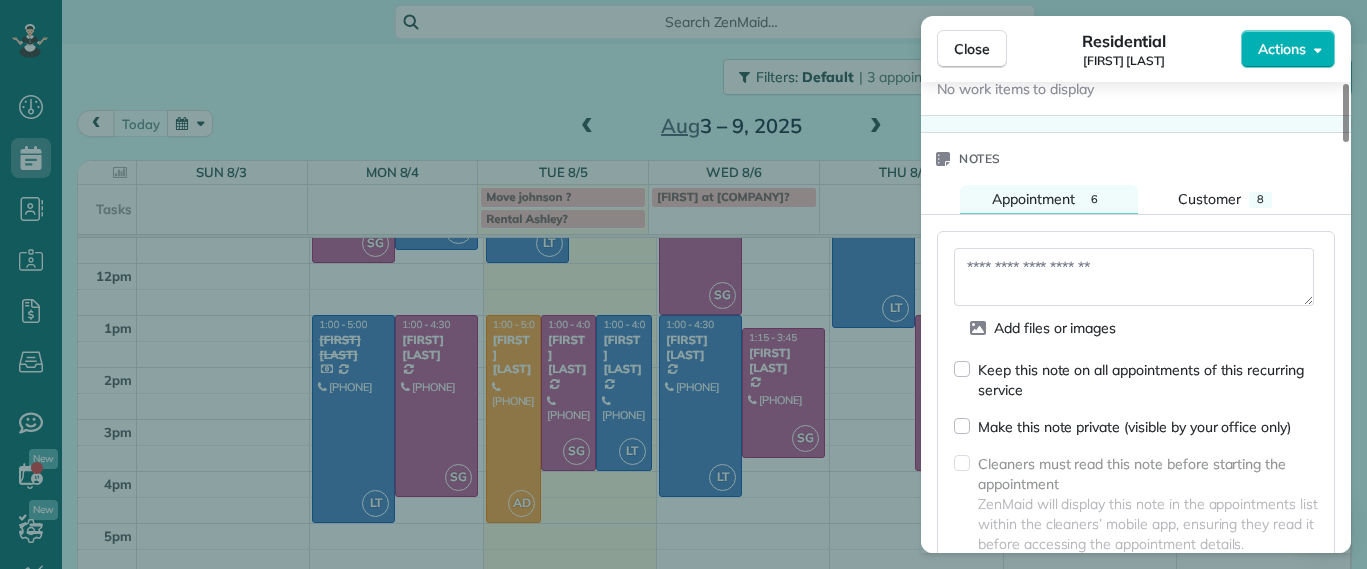 click at bounding box center [1134, 277] 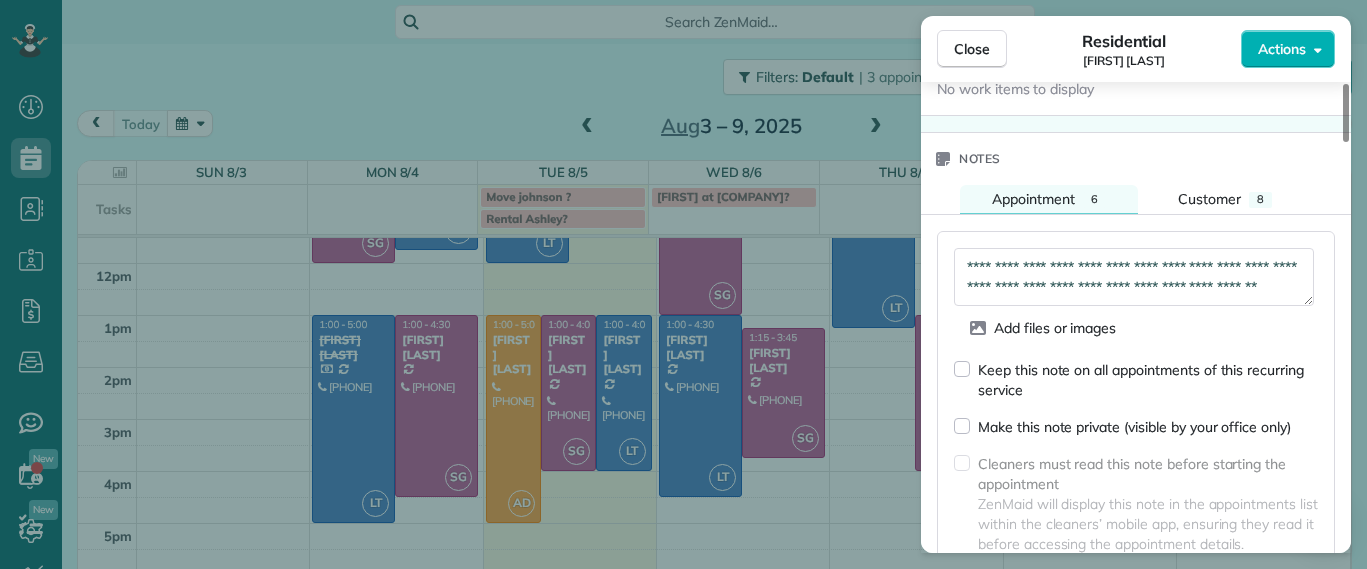 scroll, scrollTop: 20, scrollLeft: 0, axis: vertical 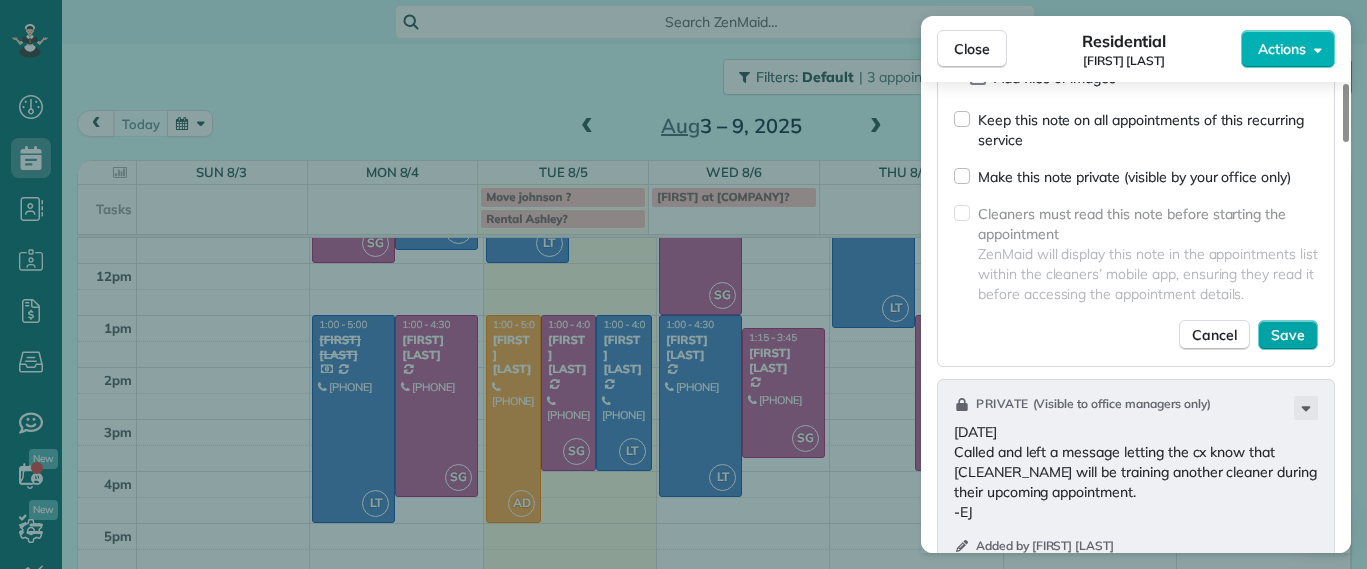 type on "**********" 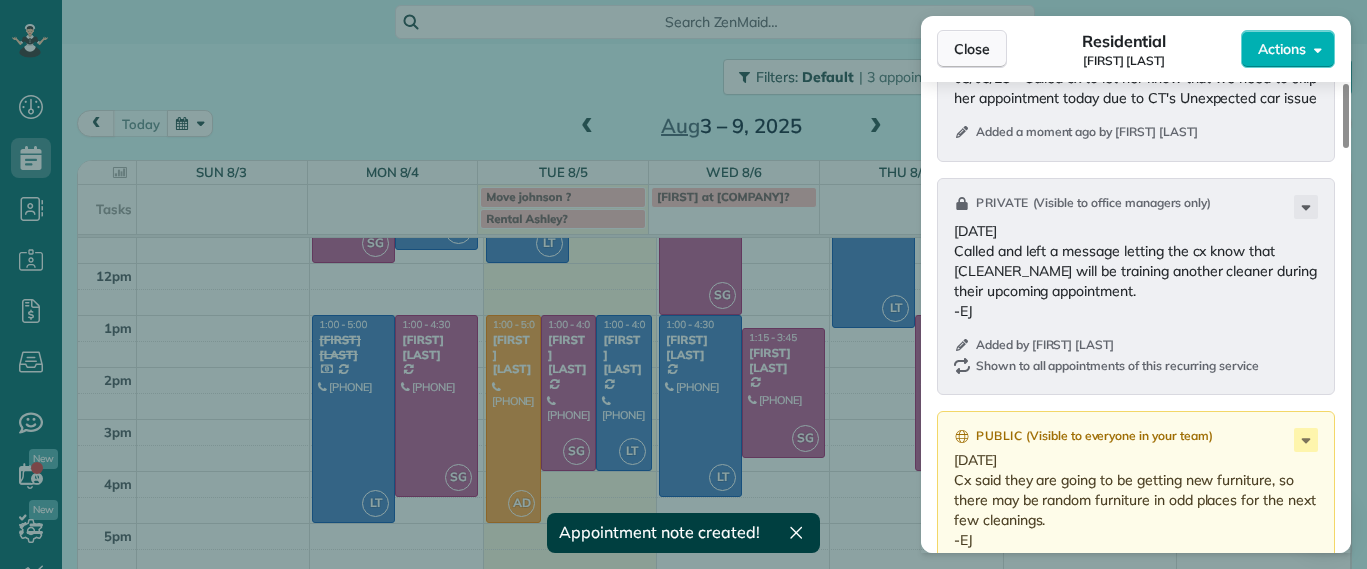 click on "Close" at bounding box center [972, 49] 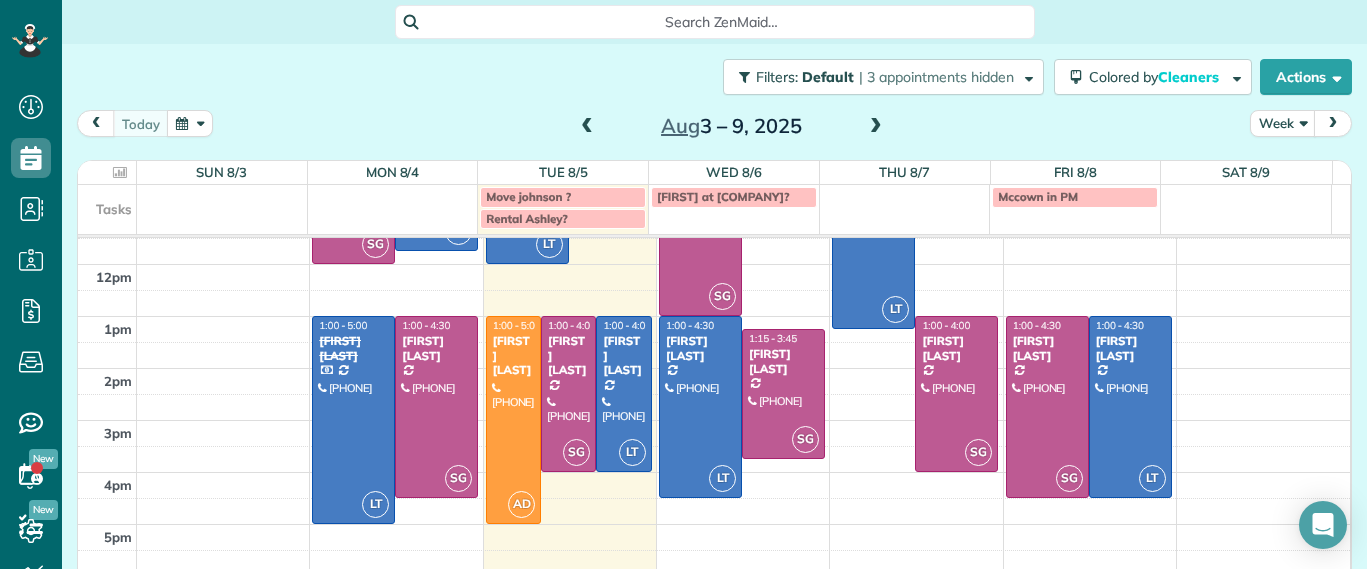 scroll, scrollTop: 234, scrollLeft: 0, axis: vertical 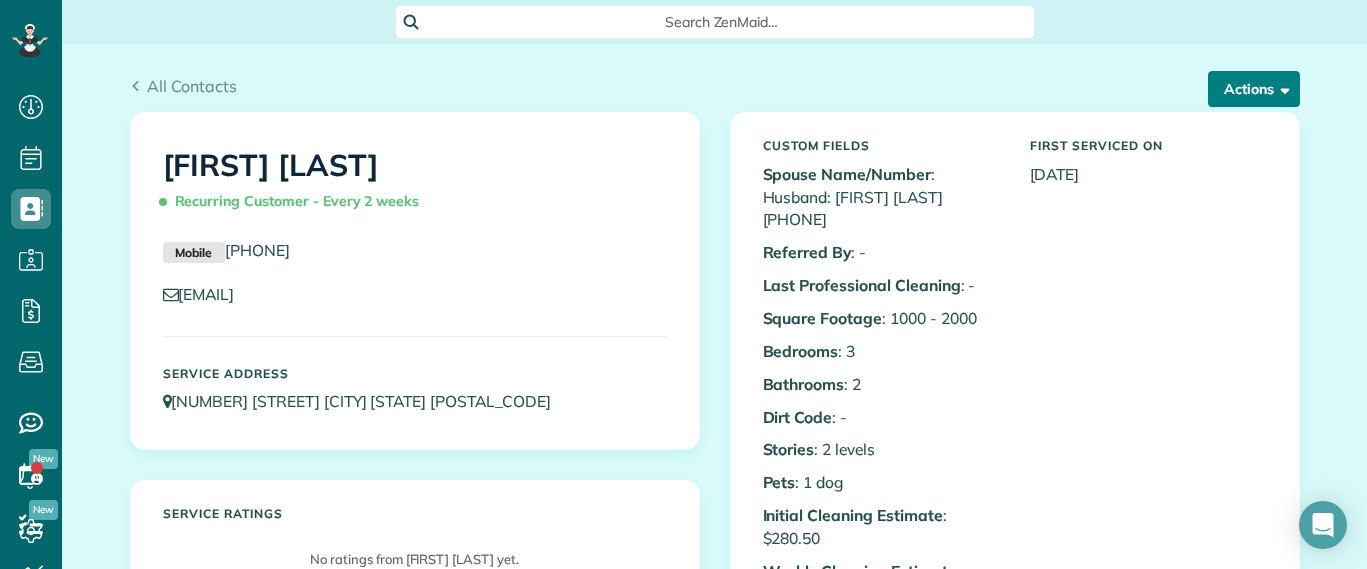 click on "Actions" at bounding box center (1254, 89) 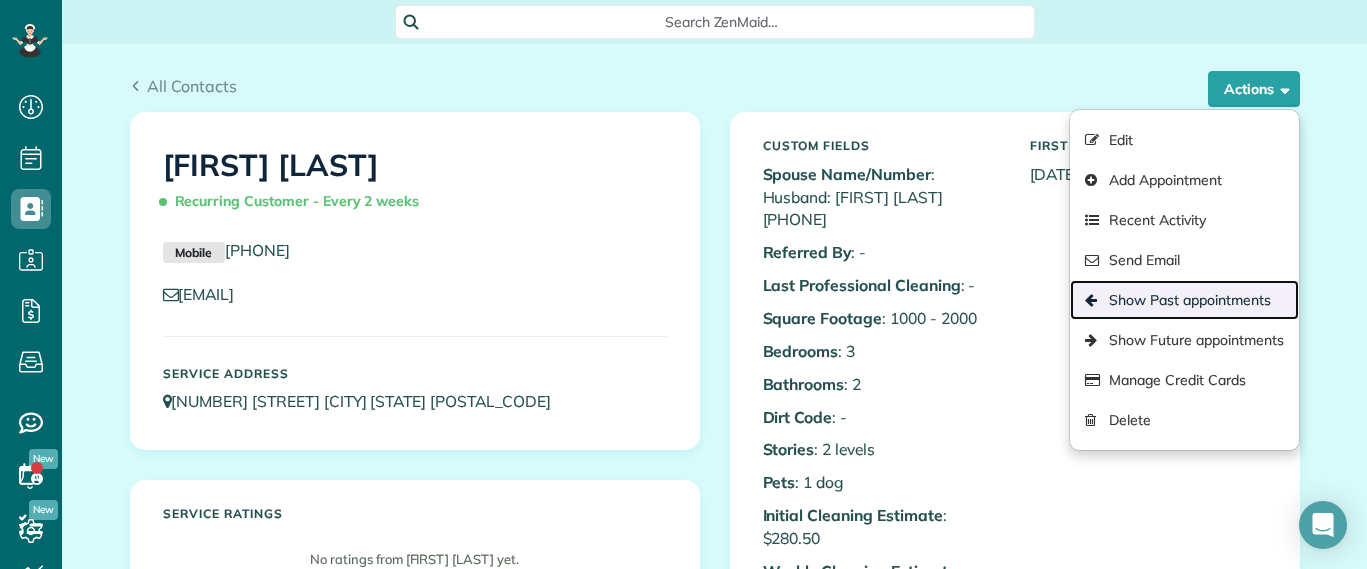 click on "Show Past appointments" at bounding box center (1184, 300) 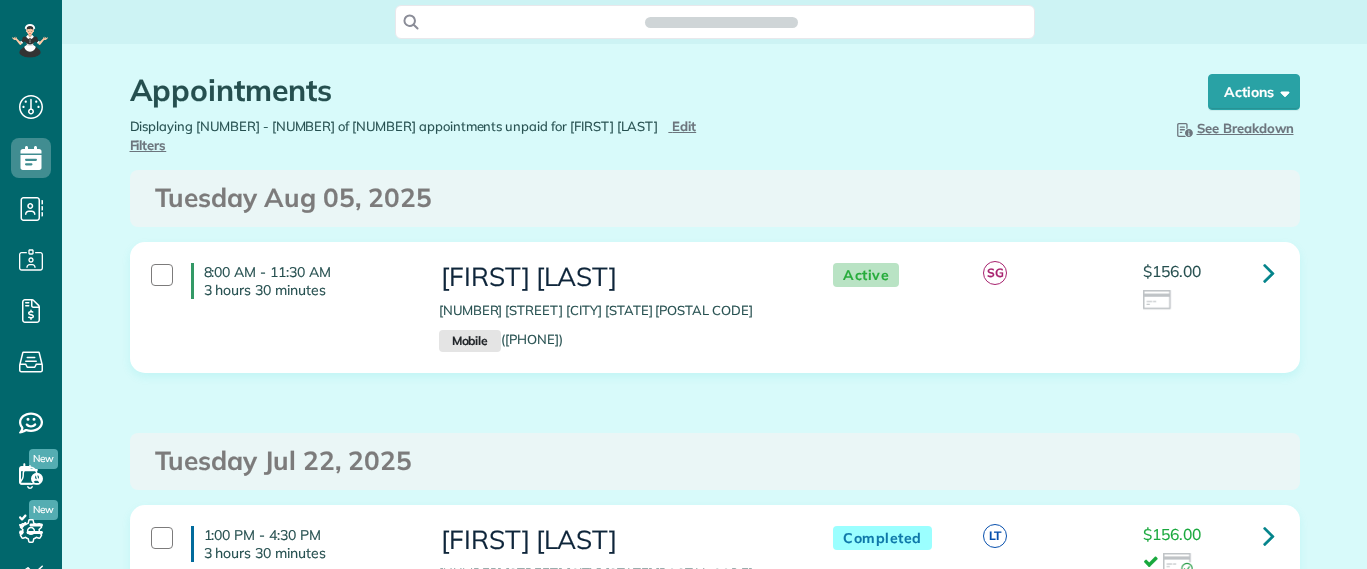 scroll, scrollTop: 0, scrollLeft: 0, axis: both 